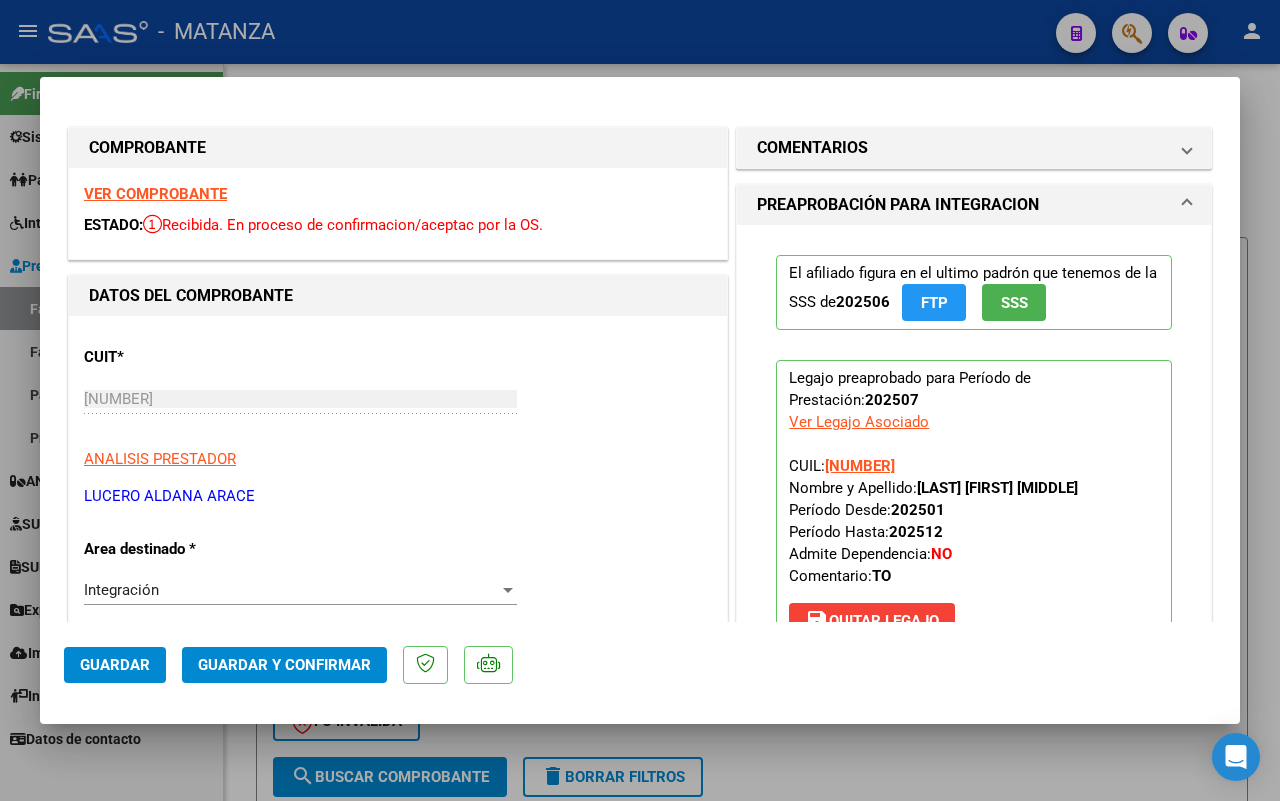 scroll, scrollTop: 0, scrollLeft: 0, axis: both 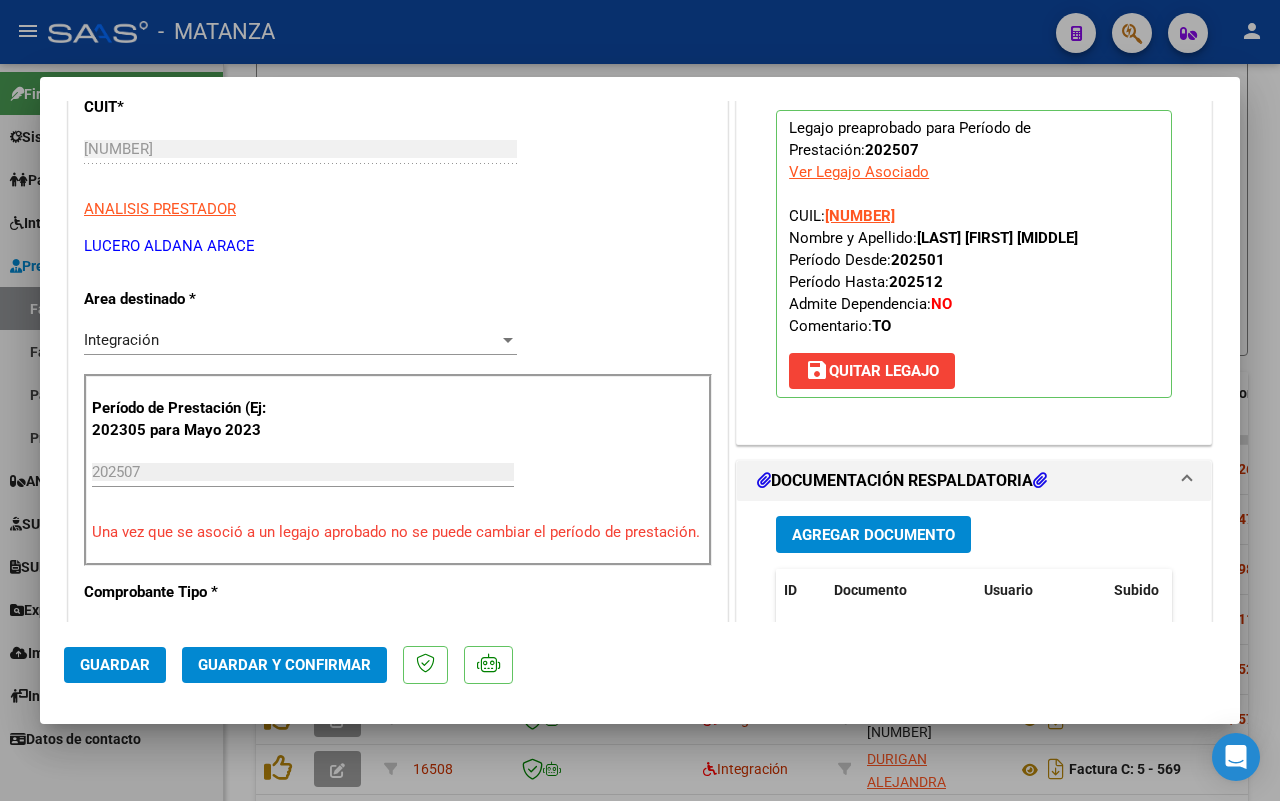 drag, startPoint x: 202, startPoint y: 766, endPoint x: 1015, endPoint y: 551, distance: 840.9483 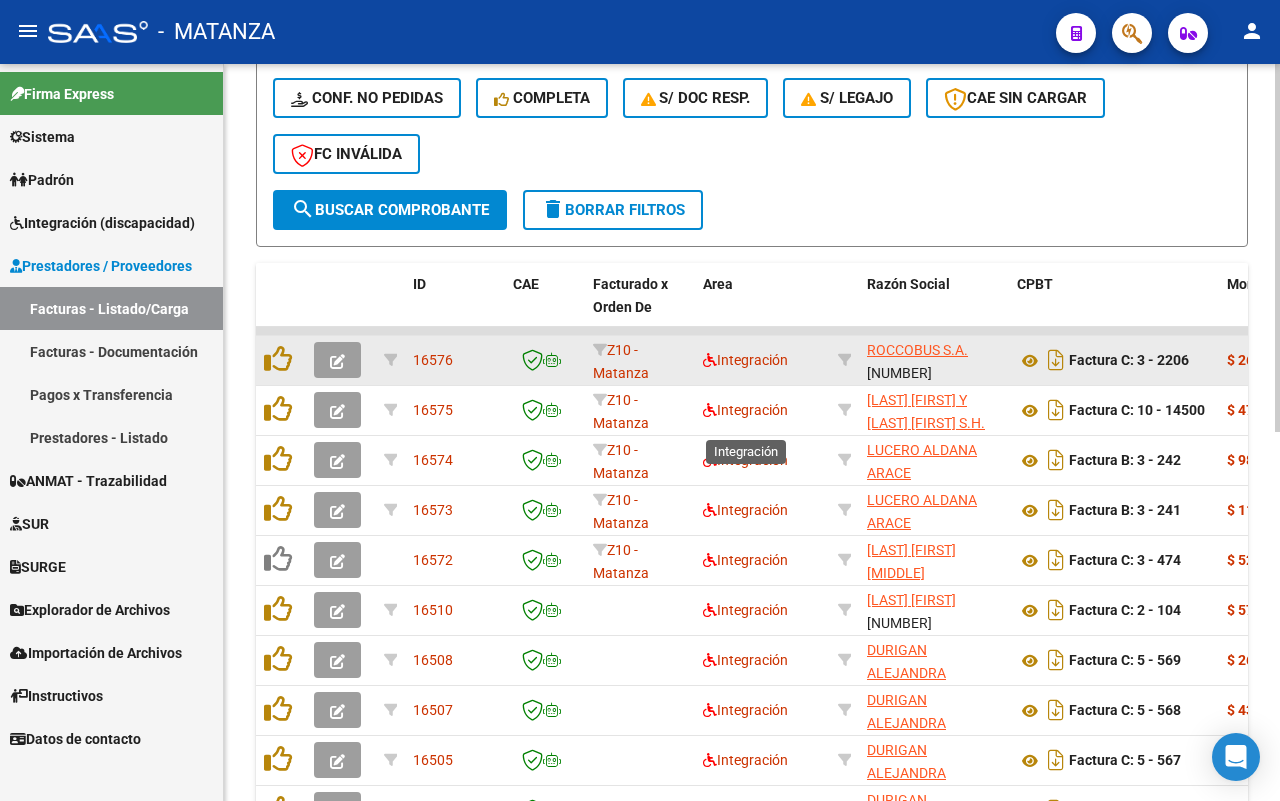 scroll, scrollTop: 625, scrollLeft: 0, axis: vertical 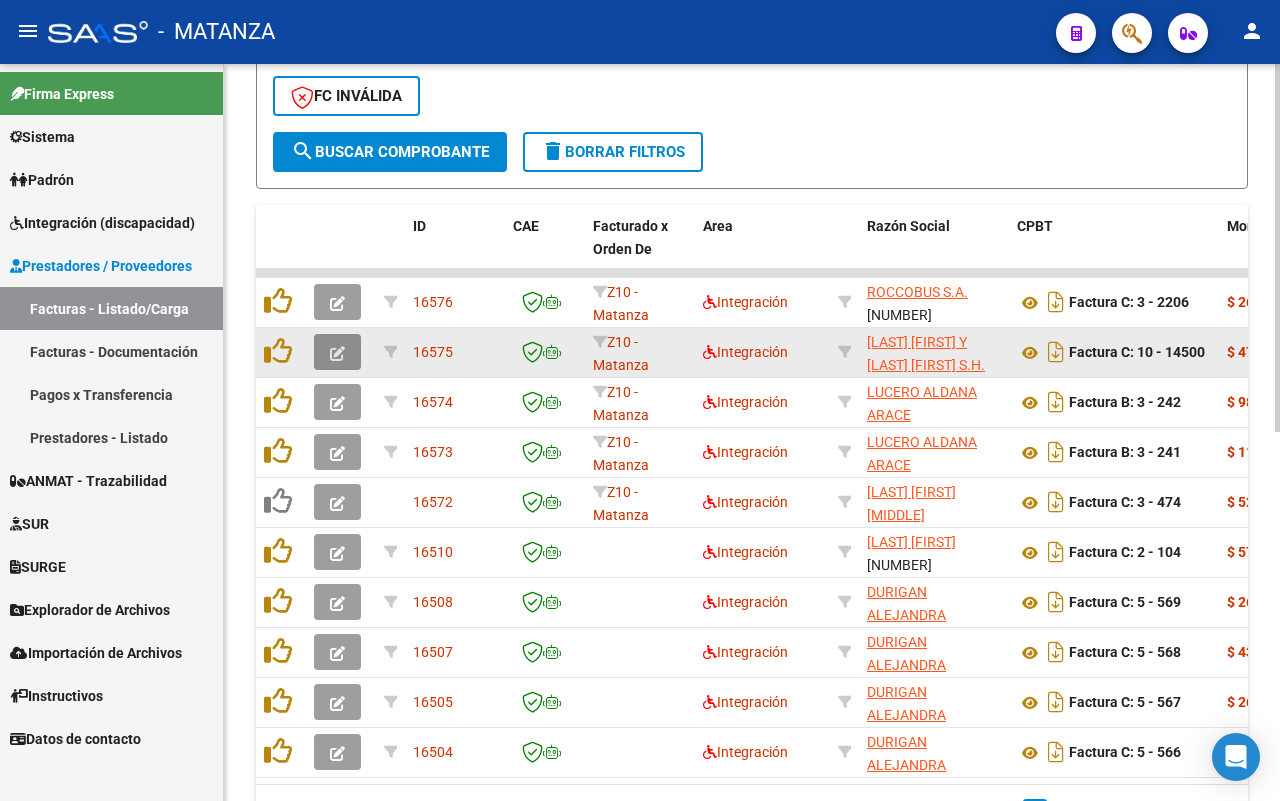 click 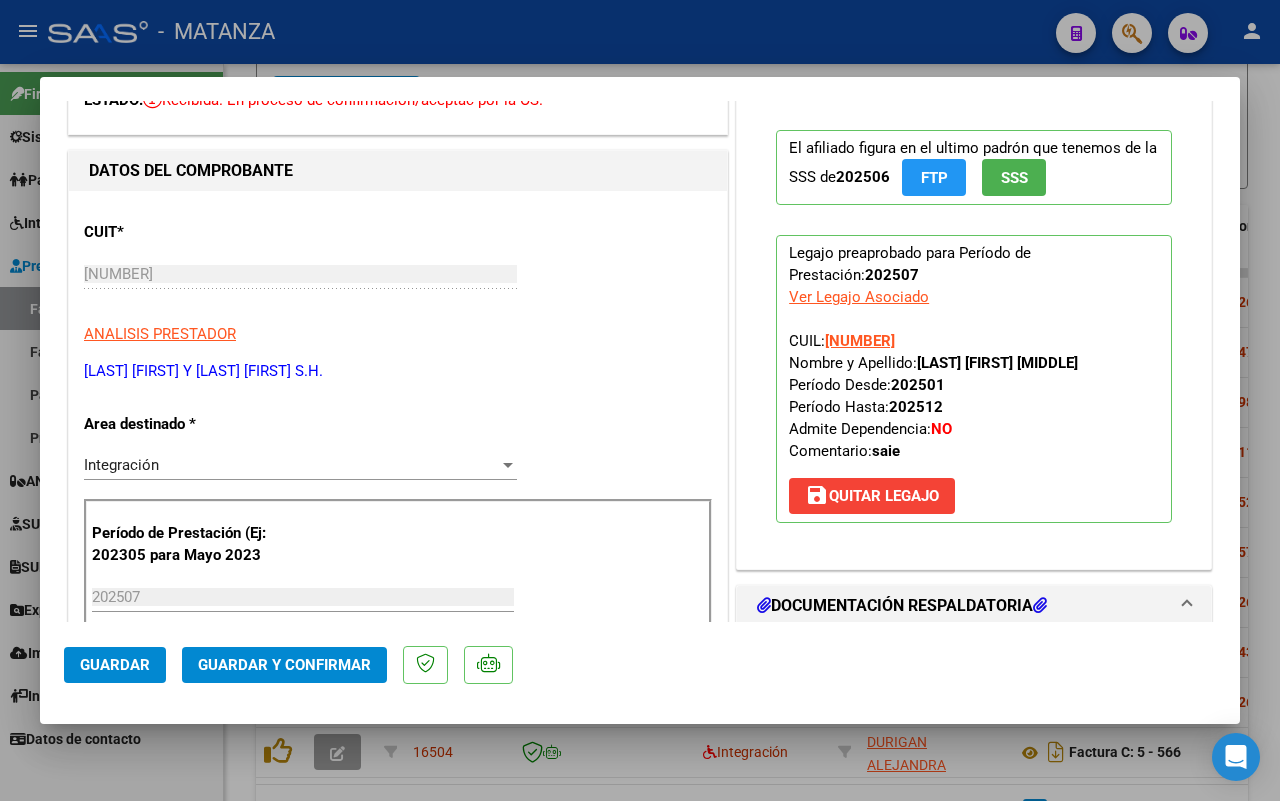 scroll, scrollTop: 375, scrollLeft: 0, axis: vertical 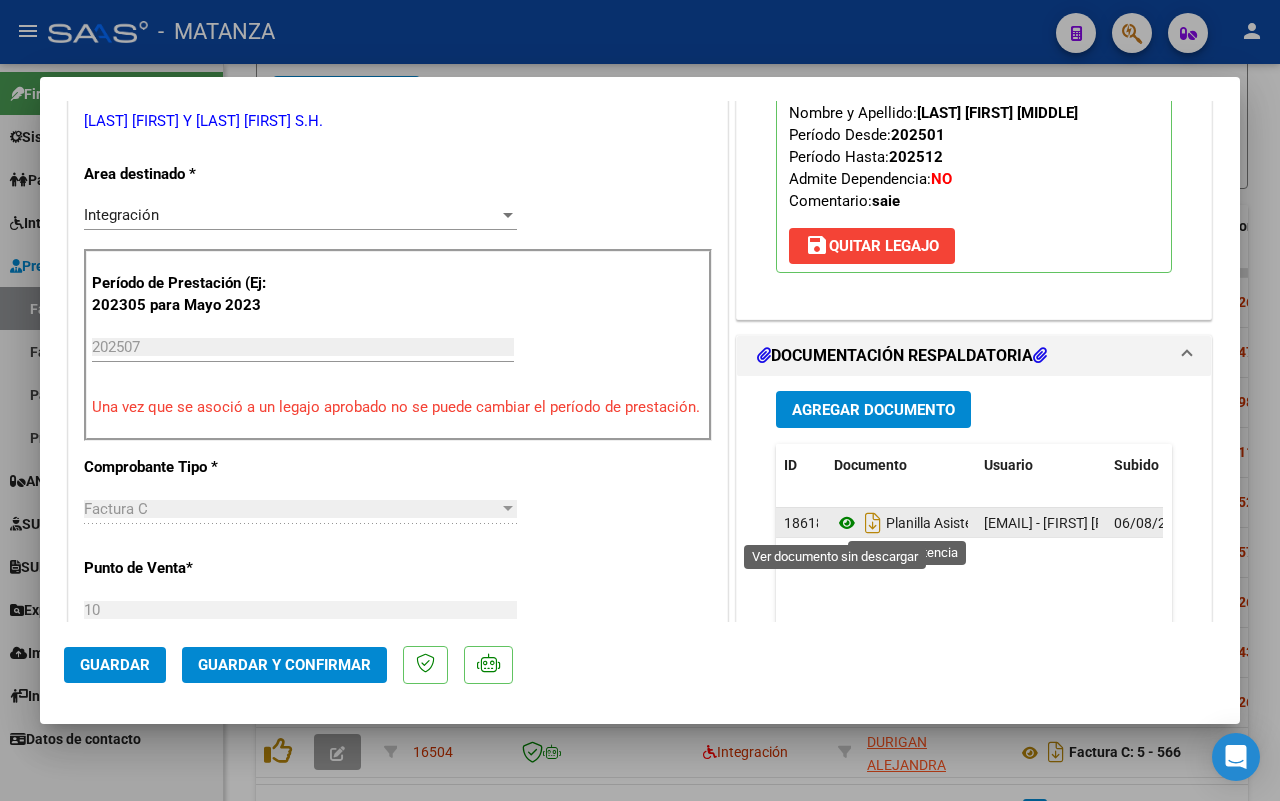 click 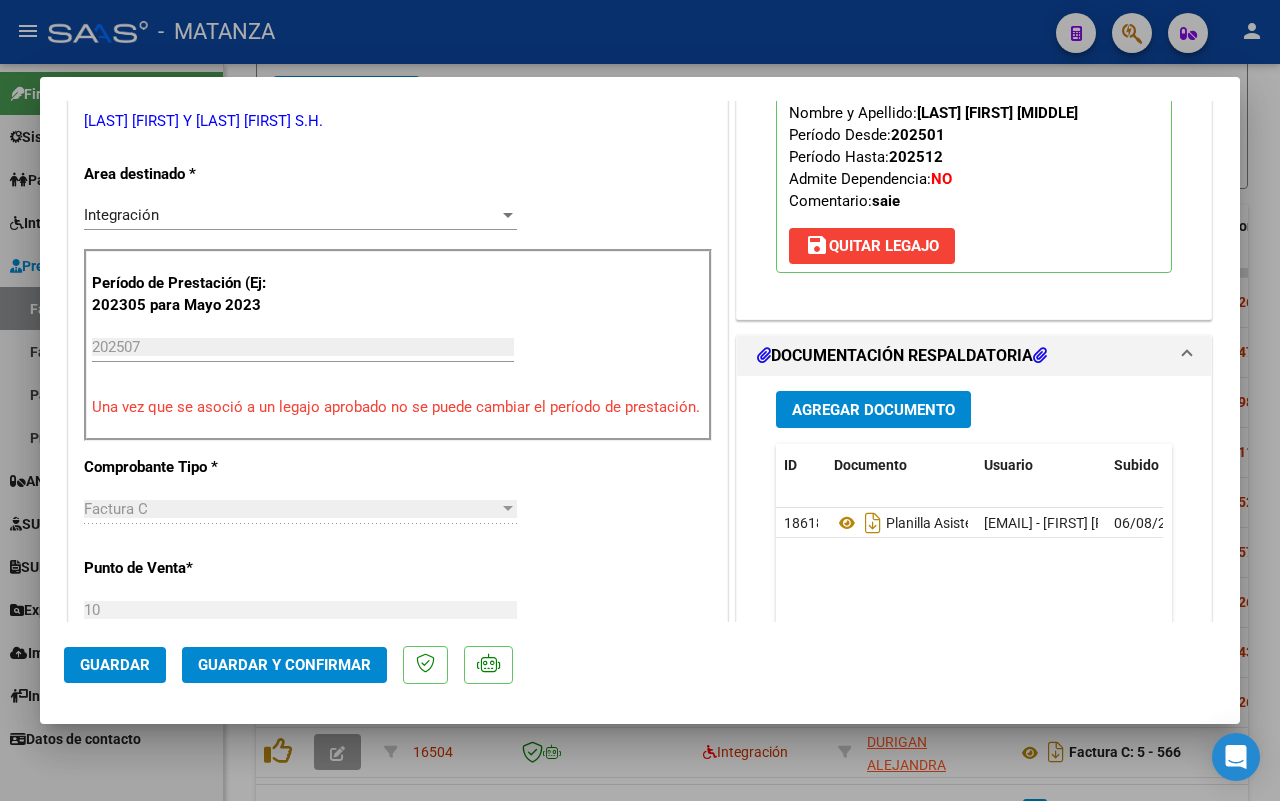 scroll, scrollTop: 625, scrollLeft: 0, axis: vertical 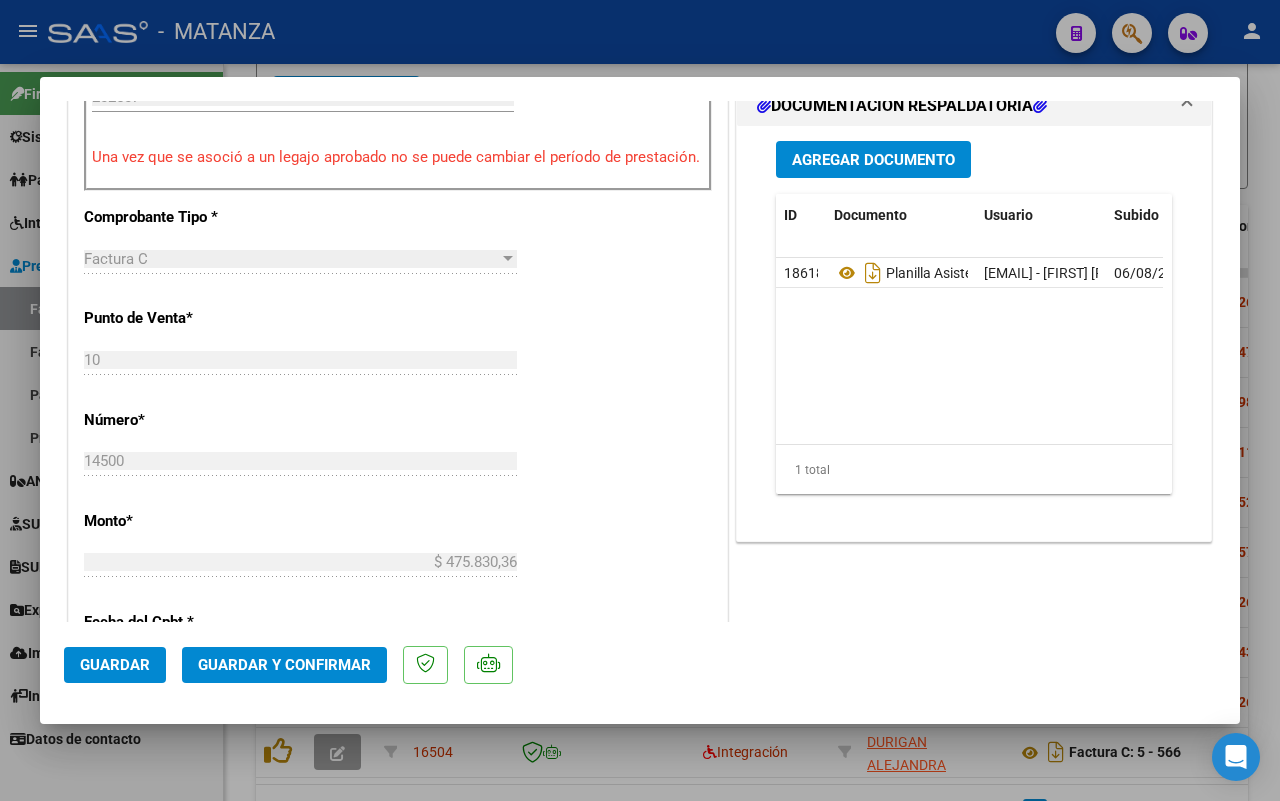 click on "Guardar y Confirmar" 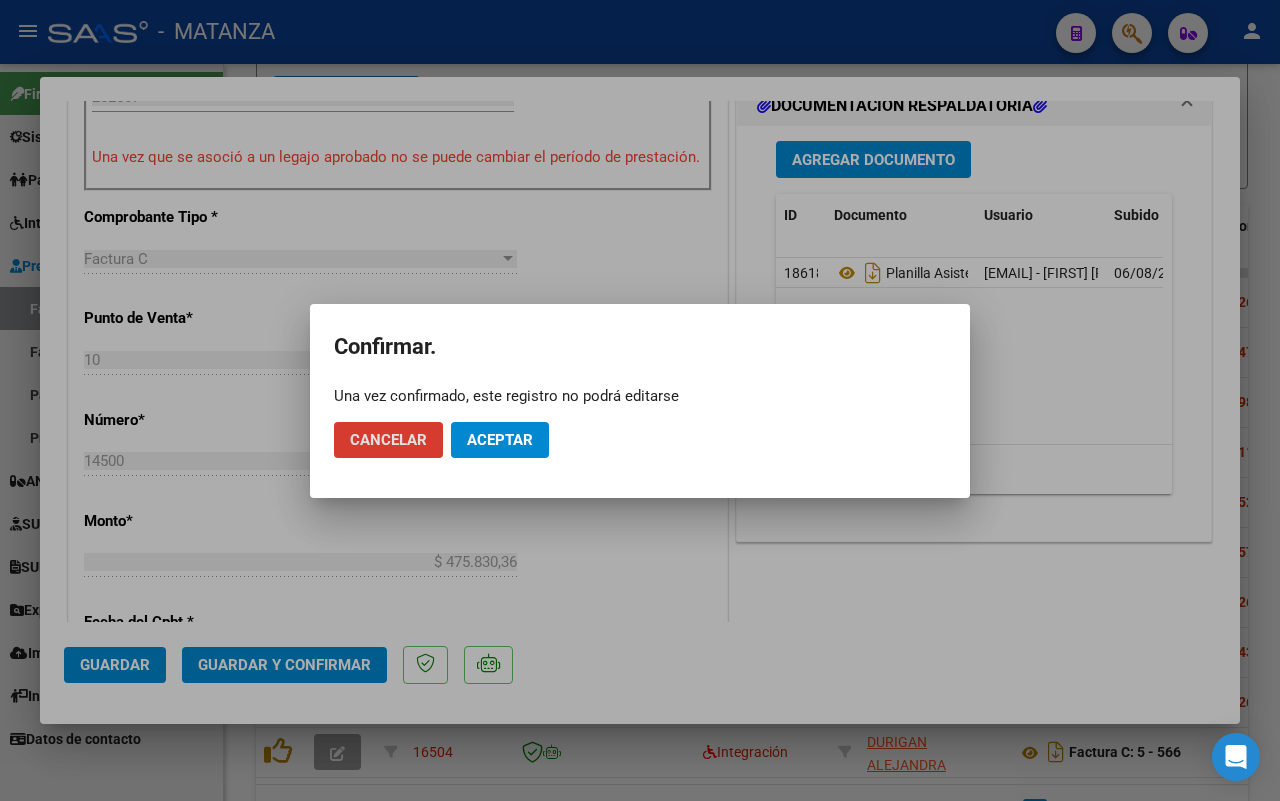 click on "Aceptar" 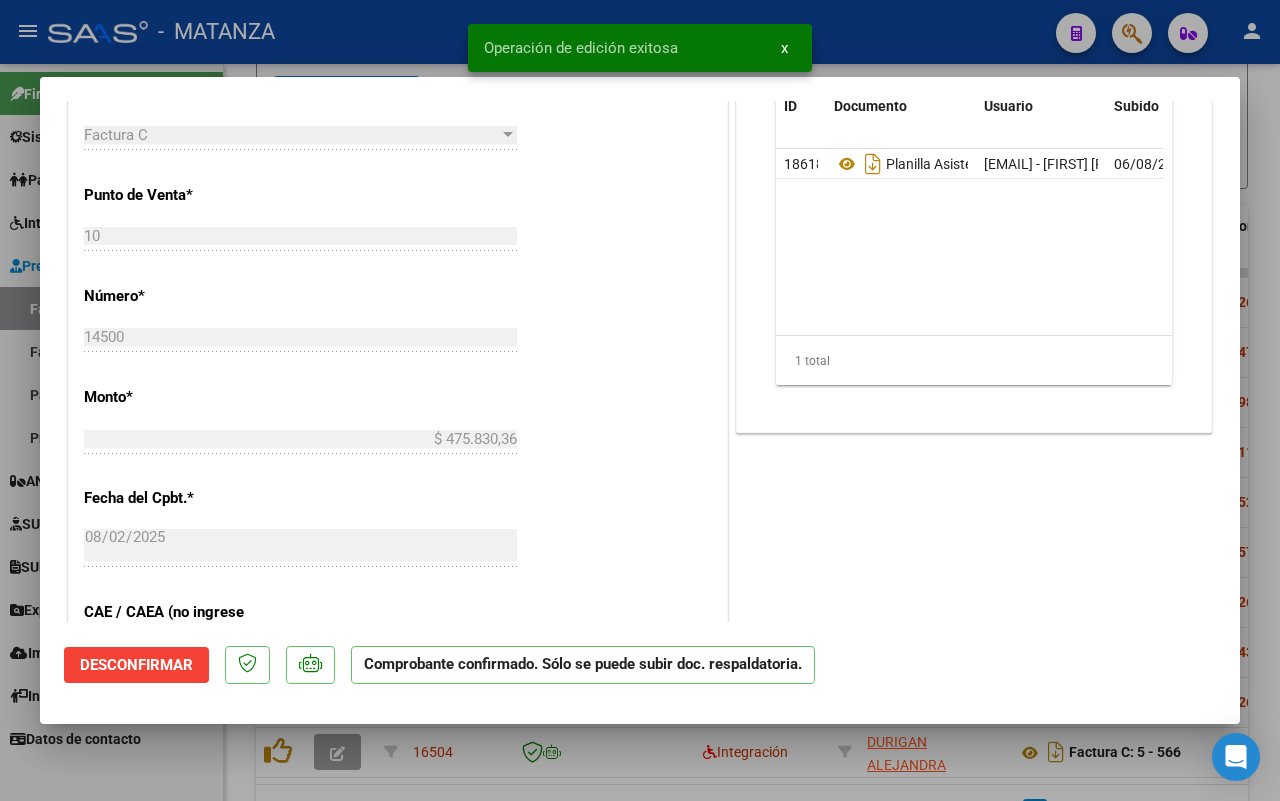 scroll, scrollTop: 647, scrollLeft: 0, axis: vertical 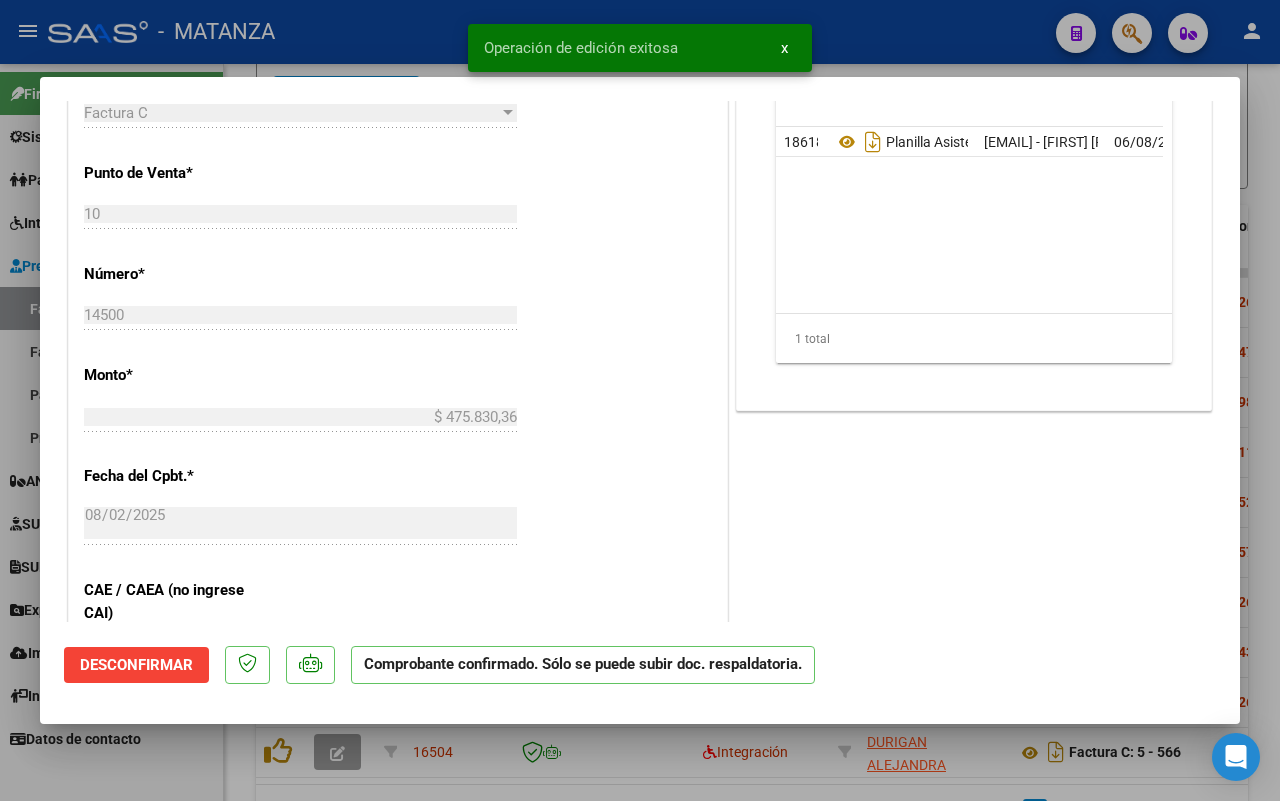 click at bounding box center (640, 400) 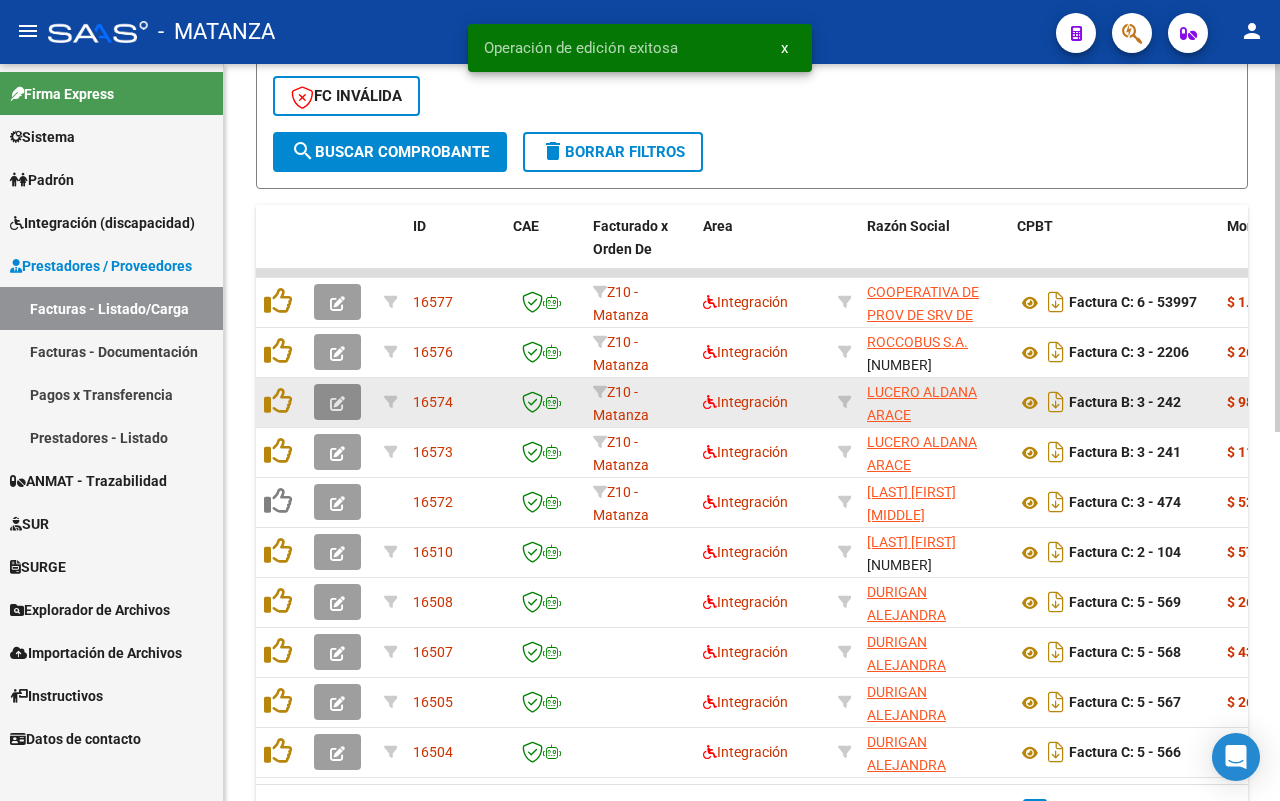 click 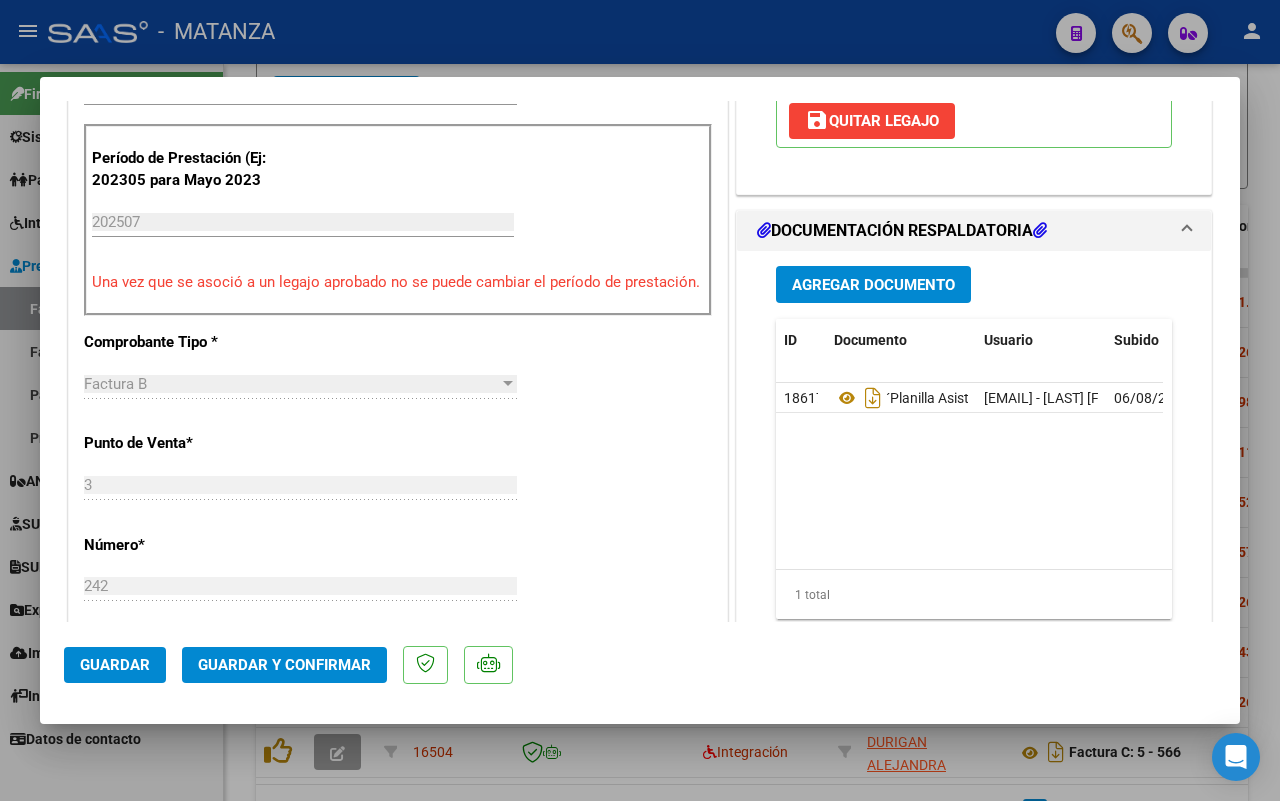 scroll, scrollTop: 375, scrollLeft: 0, axis: vertical 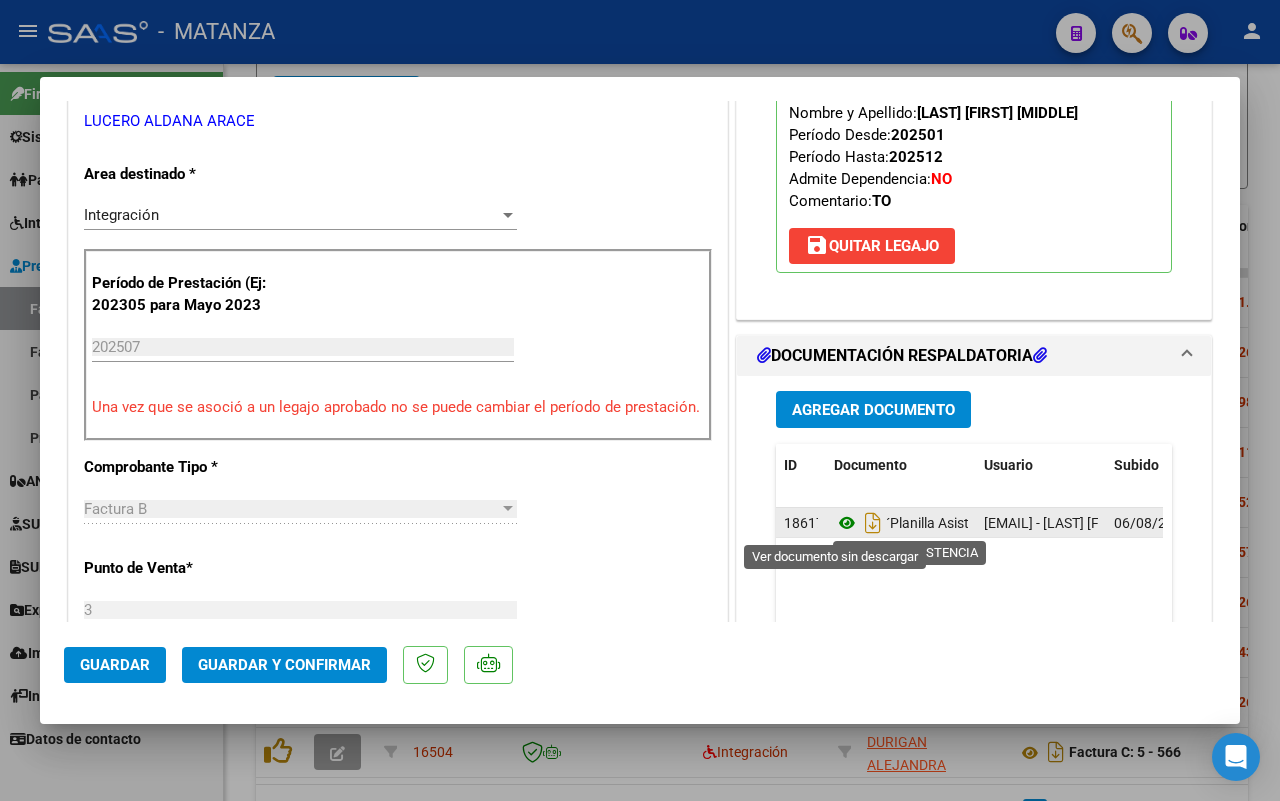 click 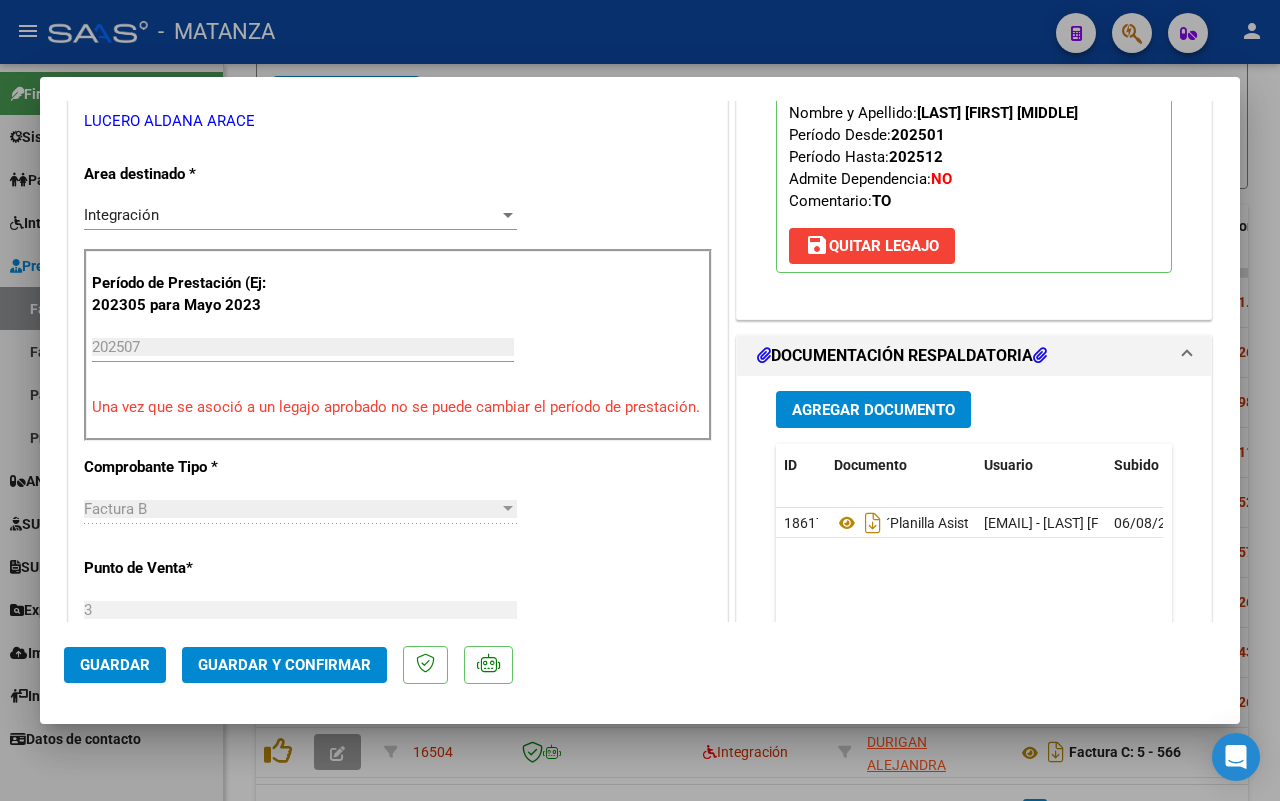 click at bounding box center [640, 400] 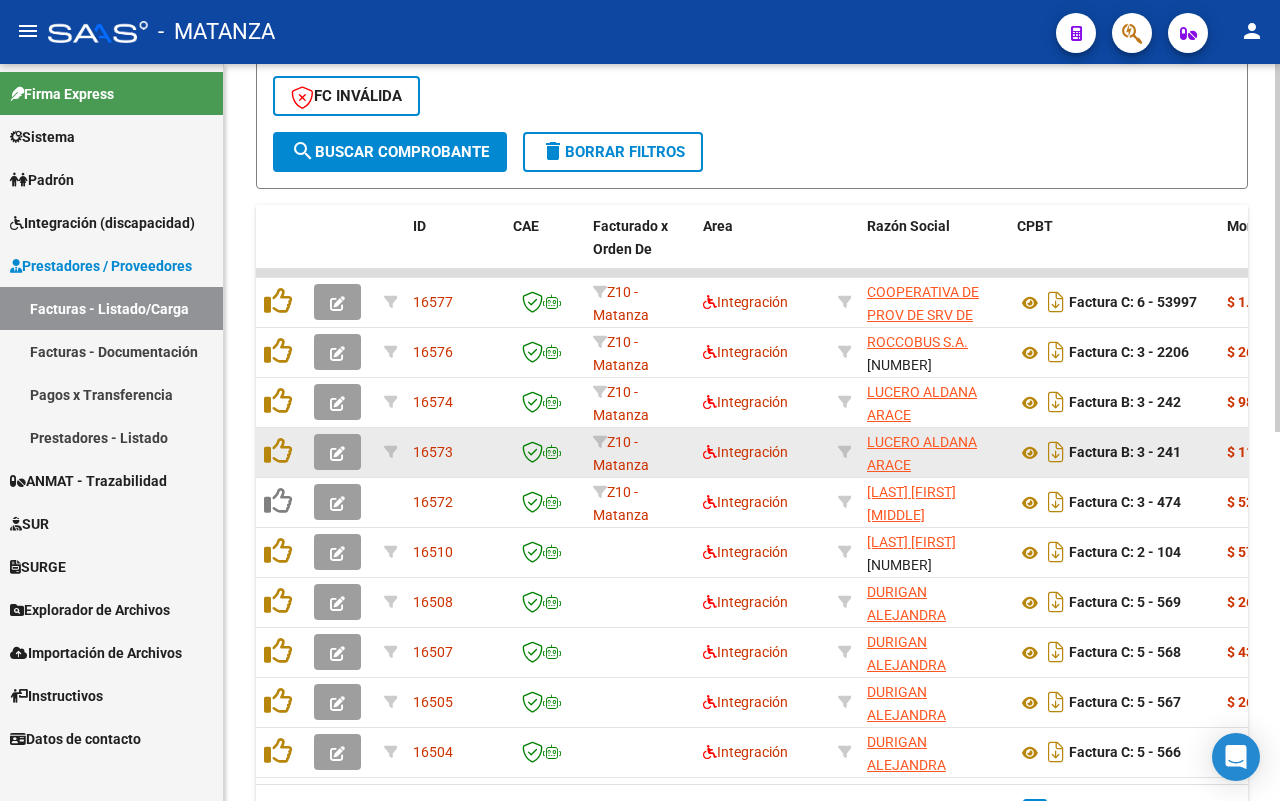 click 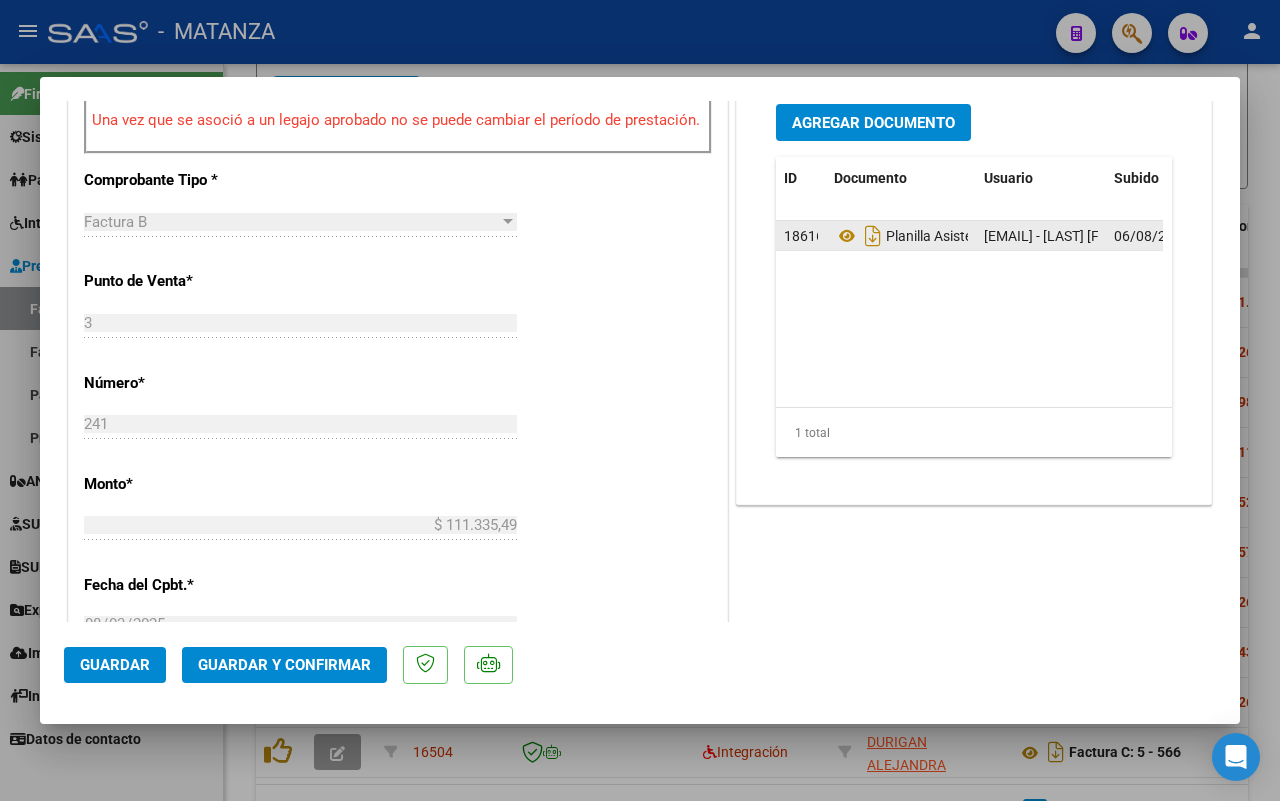 scroll, scrollTop: 537, scrollLeft: 0, axis: vertical 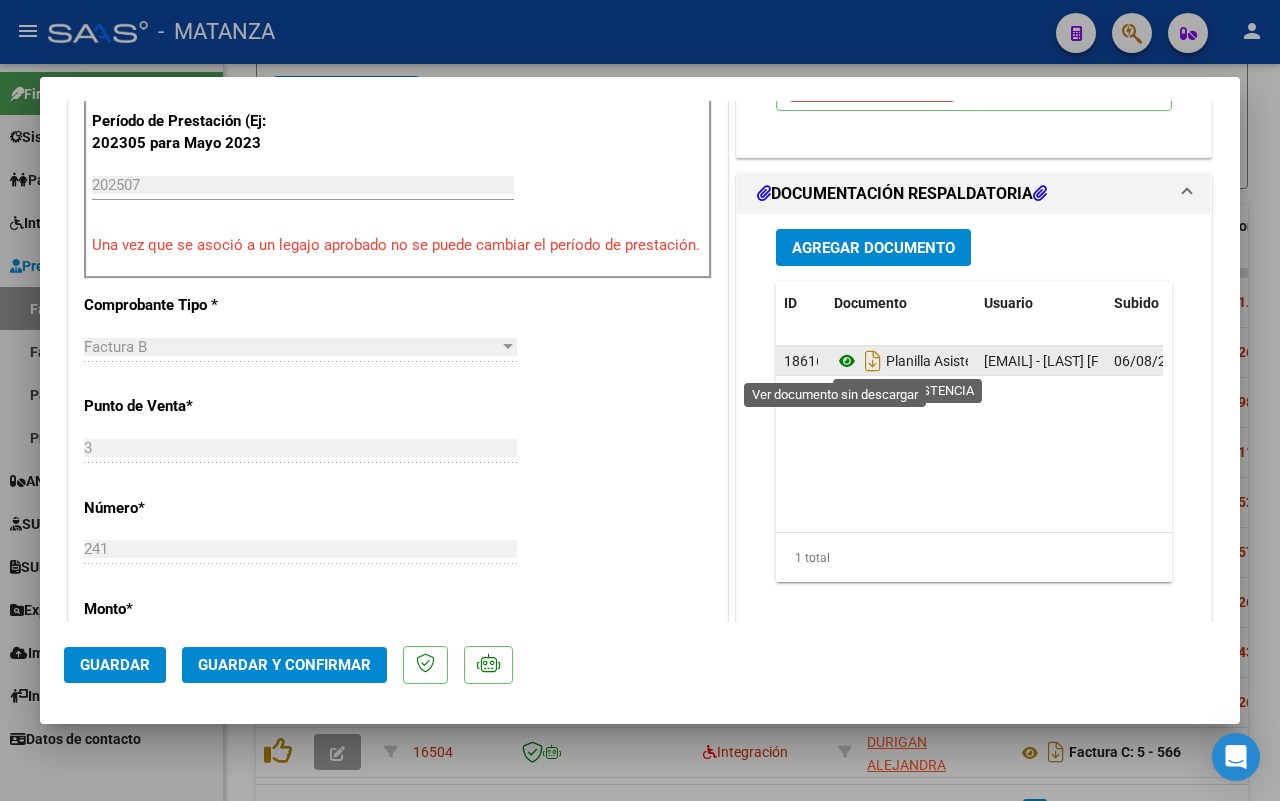 click 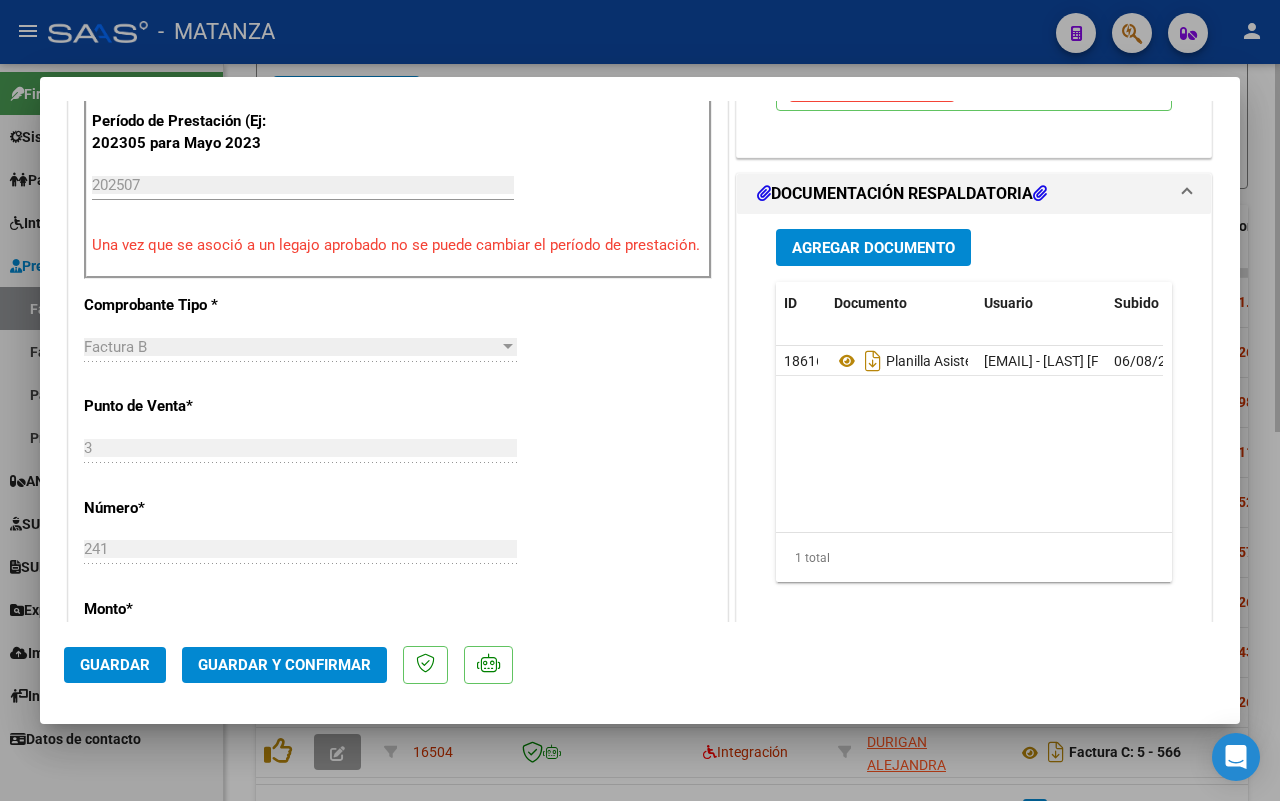 drag, startPoint x: 191, startPoint y: 758, endPoint x: 250, endPoint y: 735, distance: 63.324562 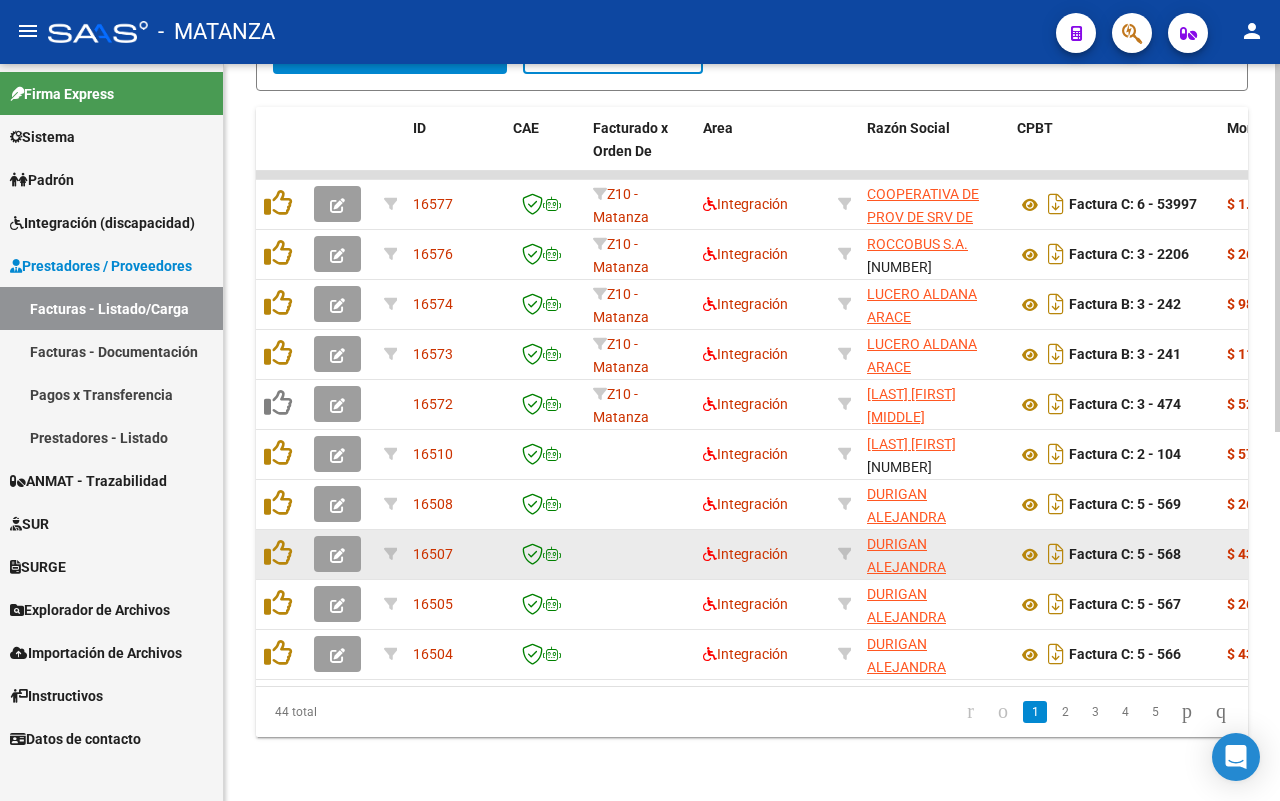 scroll, scrollTop: 613, scrollLeft: 0, axis: vertical 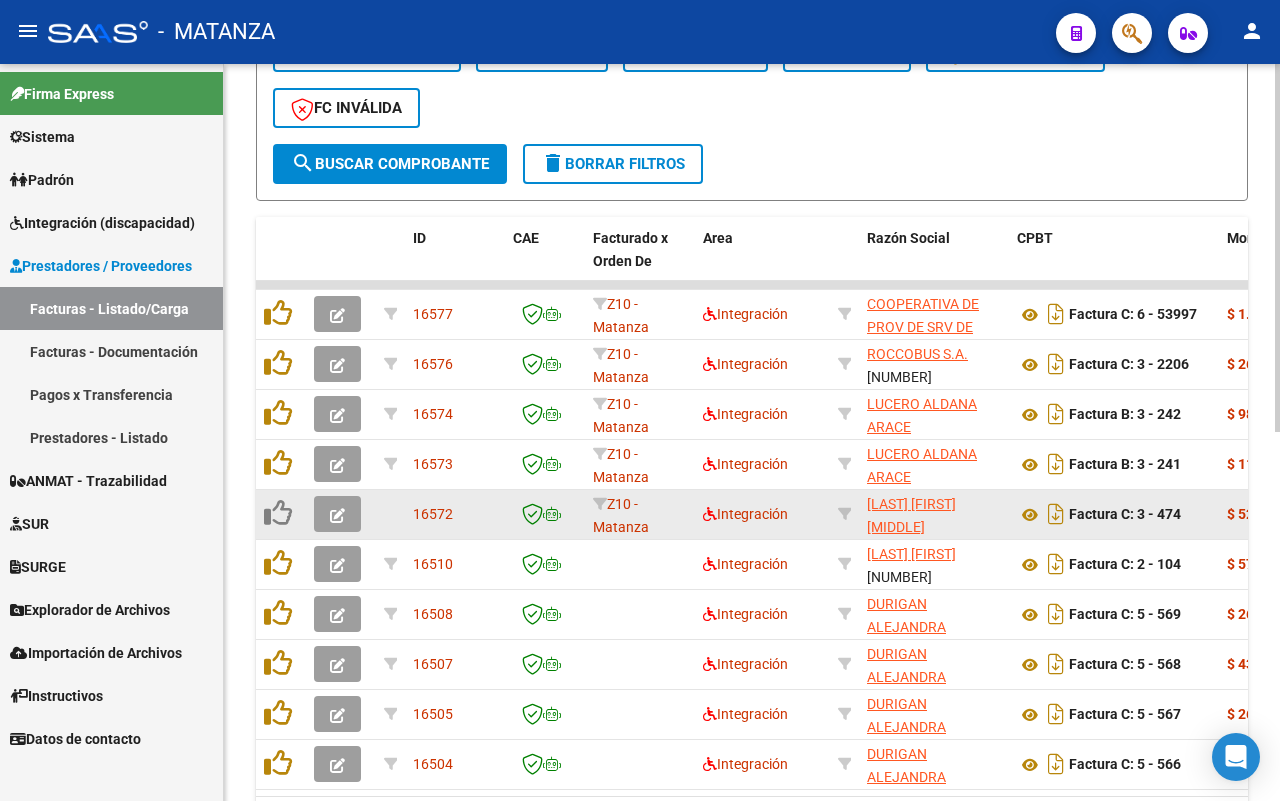 click 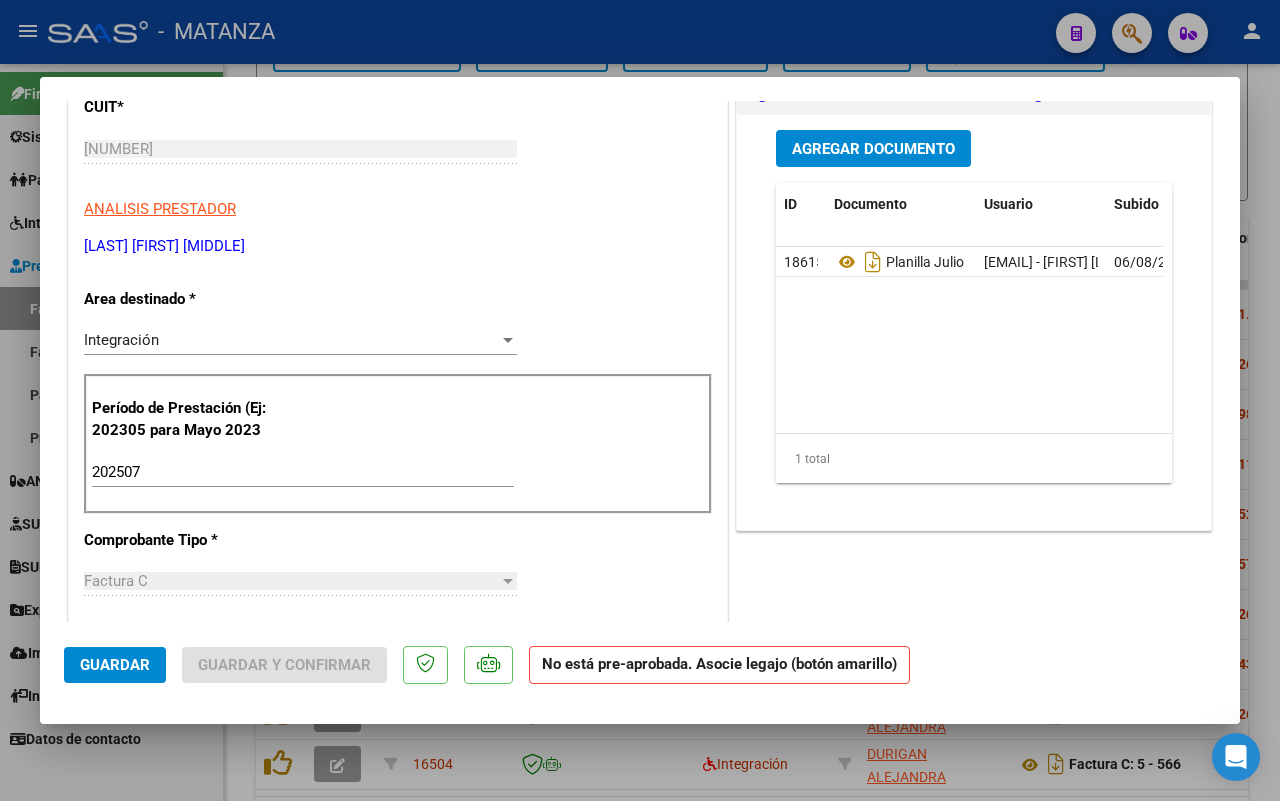 scroll, scrollTop: 0, scrollLeft: 0, axis: both 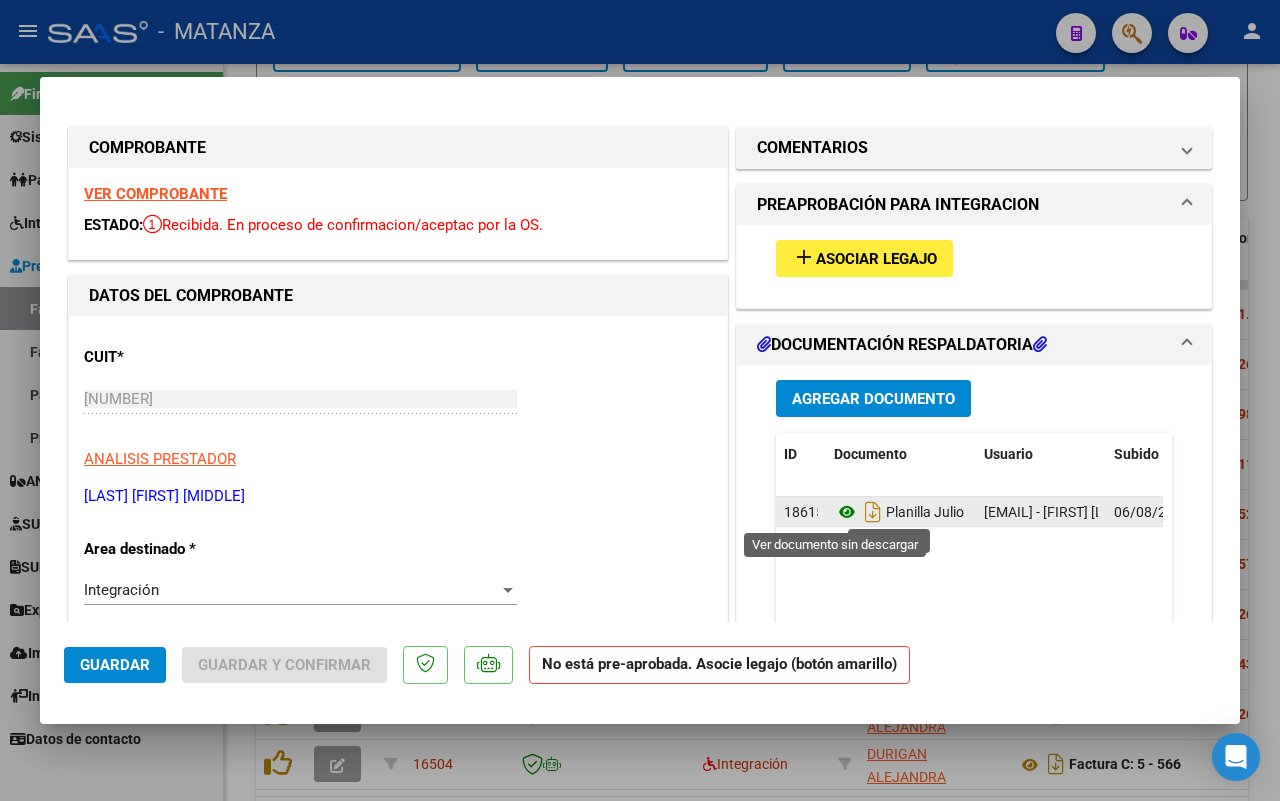 click 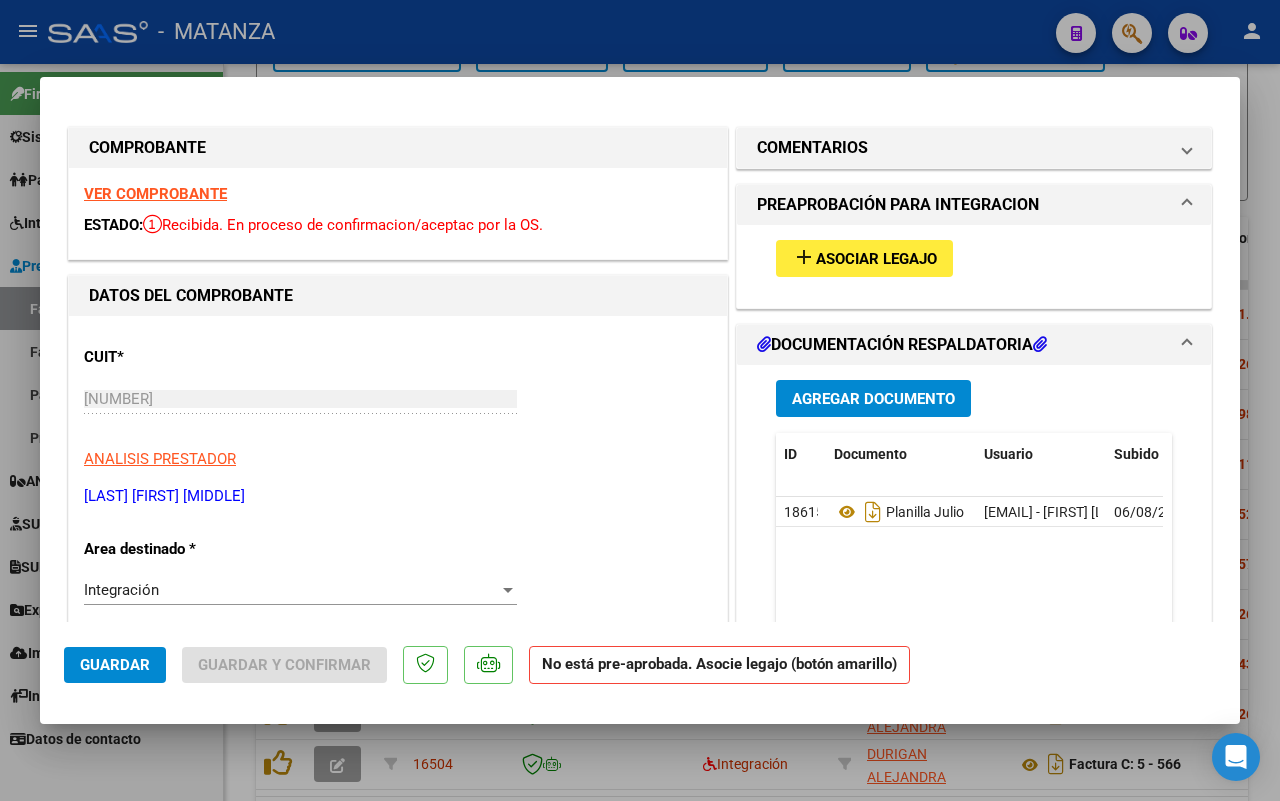 click on "Asociar Legajo" at bounding box center (876, 259) 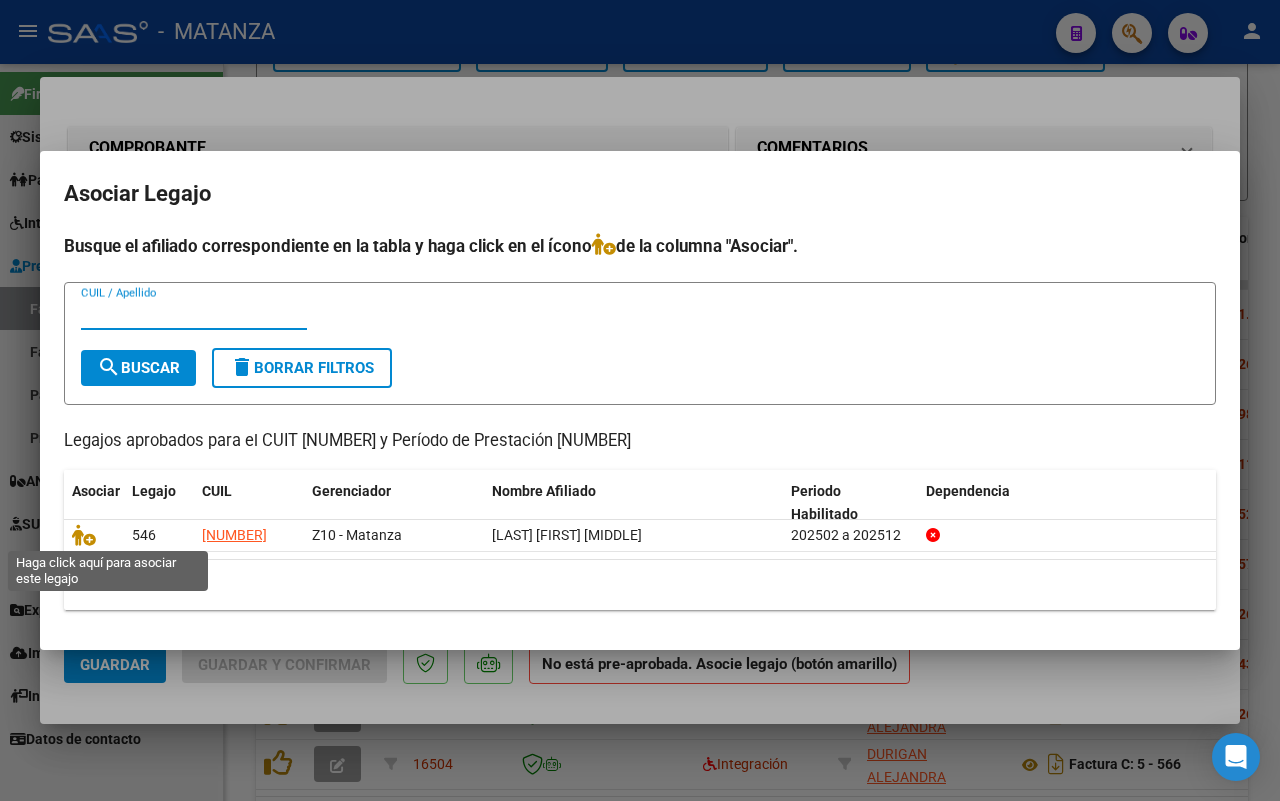 drag, startPoint x: 83, startPoint y: 531, endPoint x: 117, endPoint y: 412, distance: 123.76187 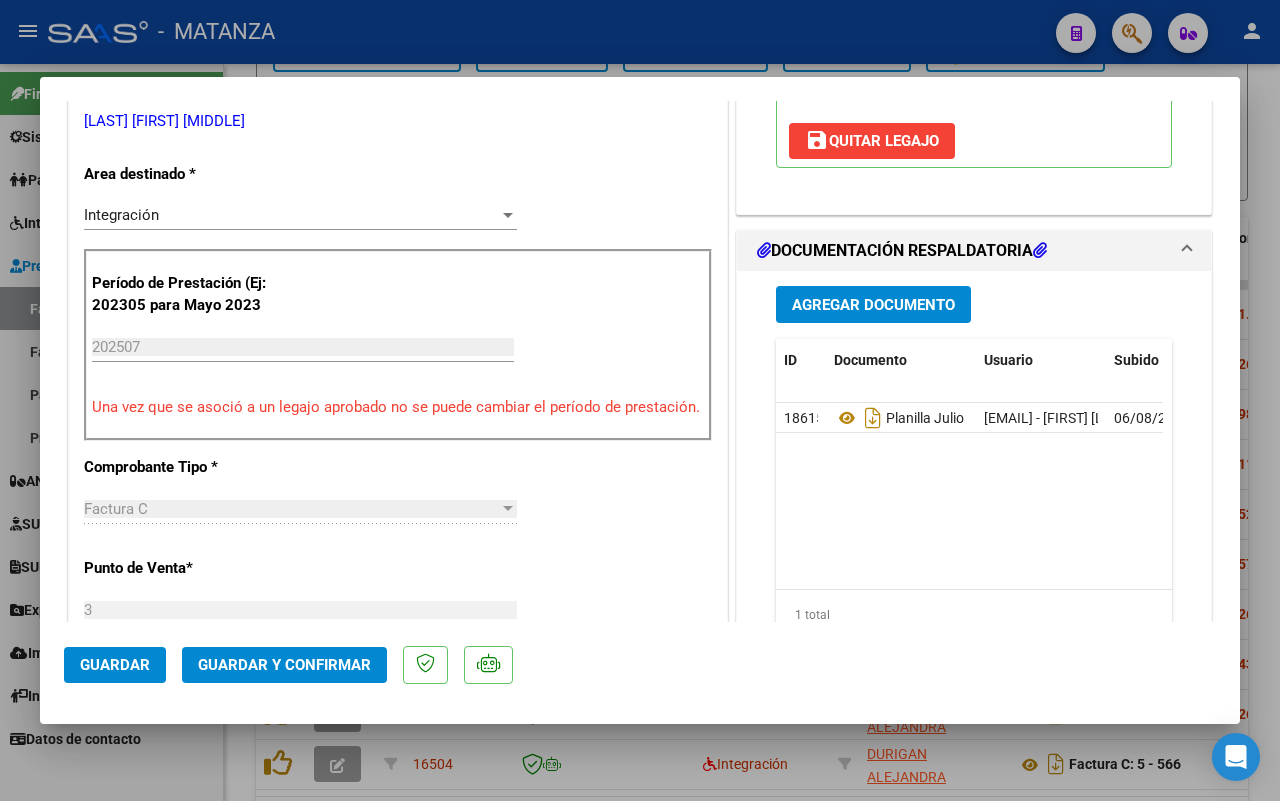 scroll, scrollTop: 625, scrollLeft: 0, axis: vertical 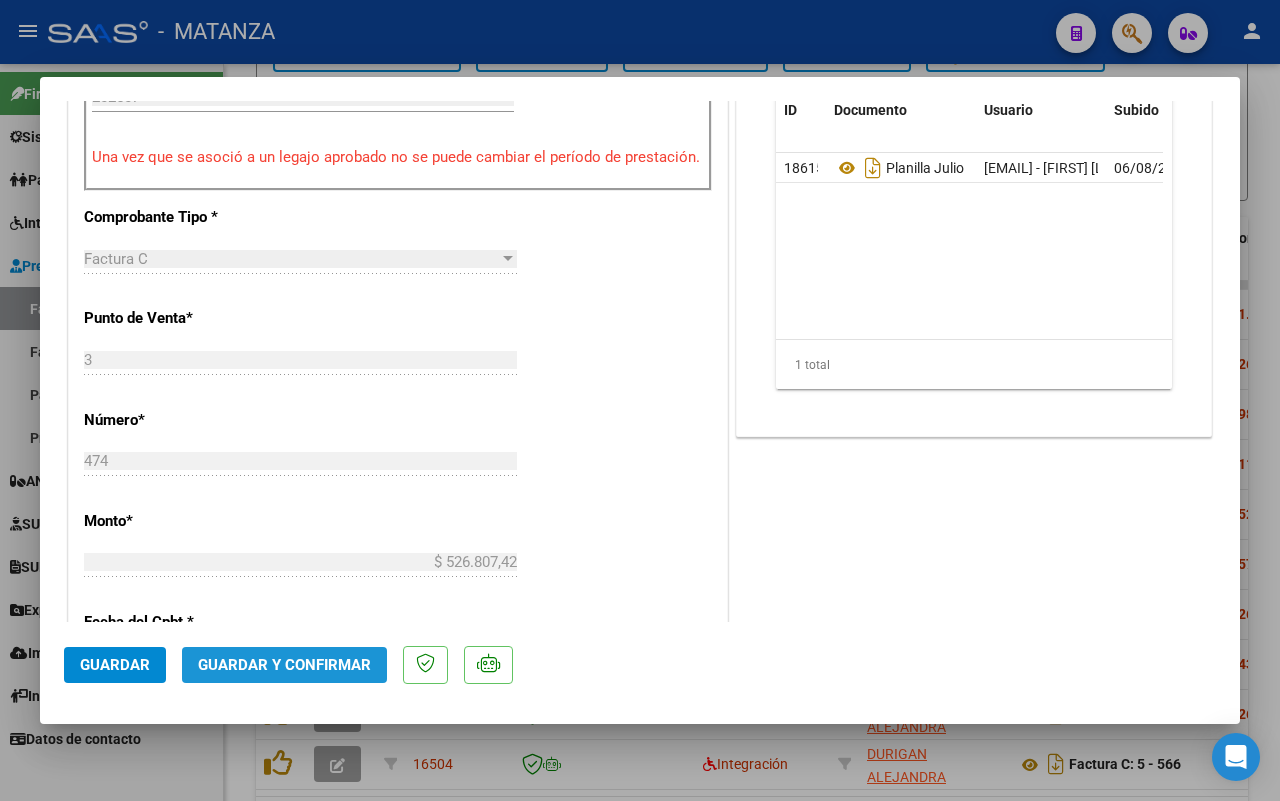 click on "Guardar y Confirmar" 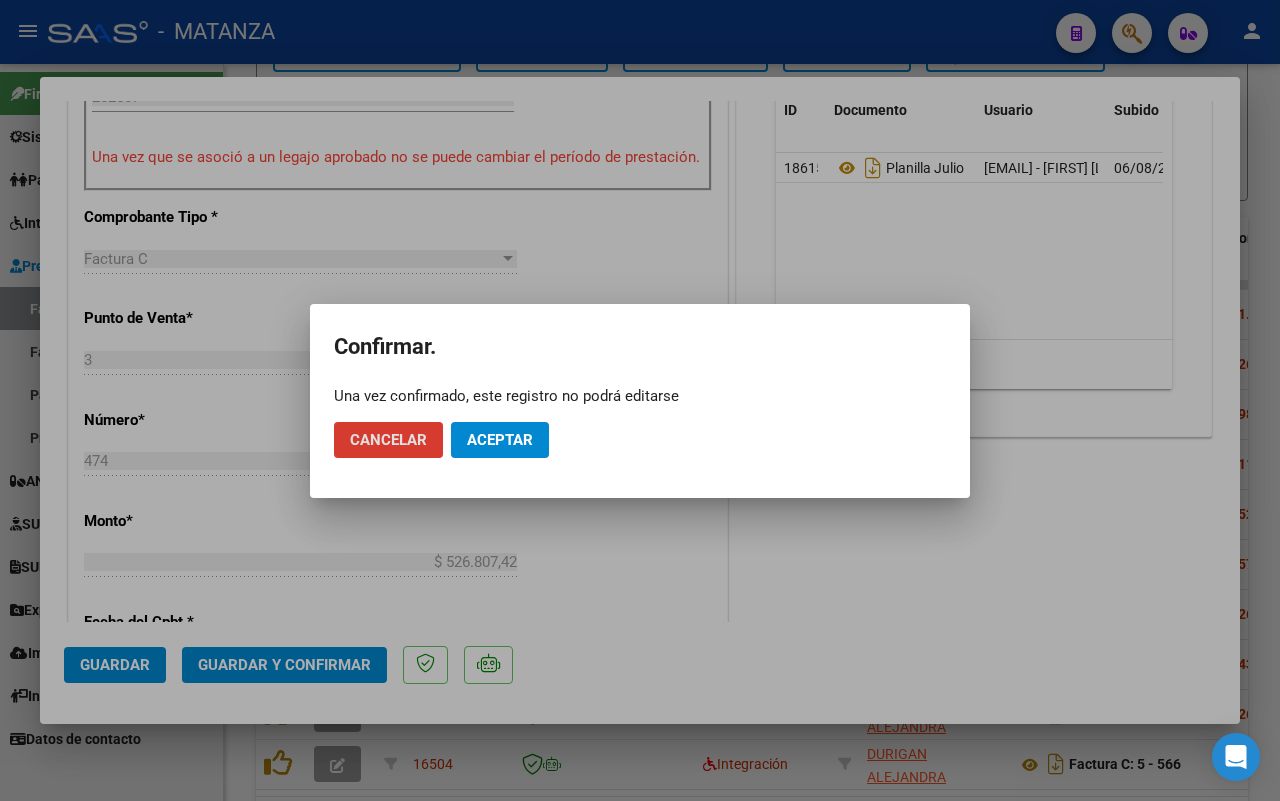 click on "Aceptar" 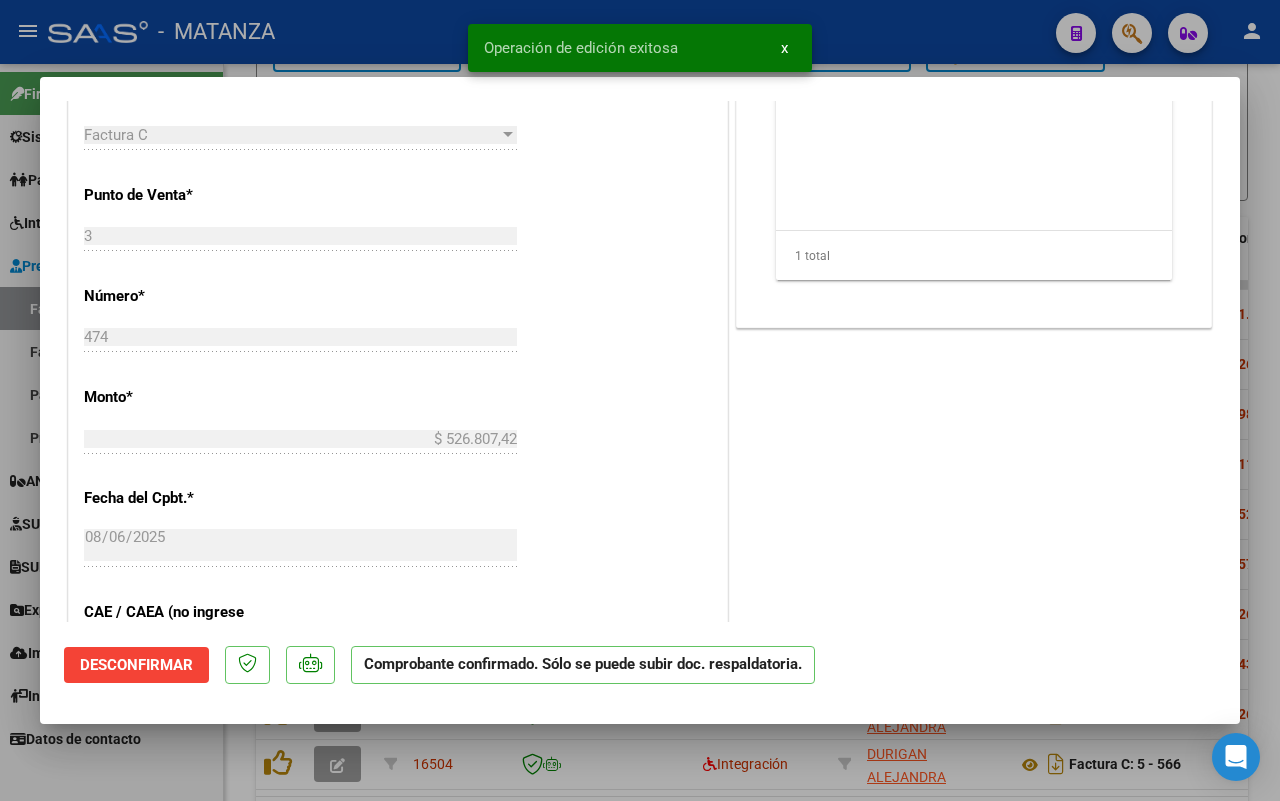 scroll, scrollTop: 647, scrollLeft: 0, axis: vertical 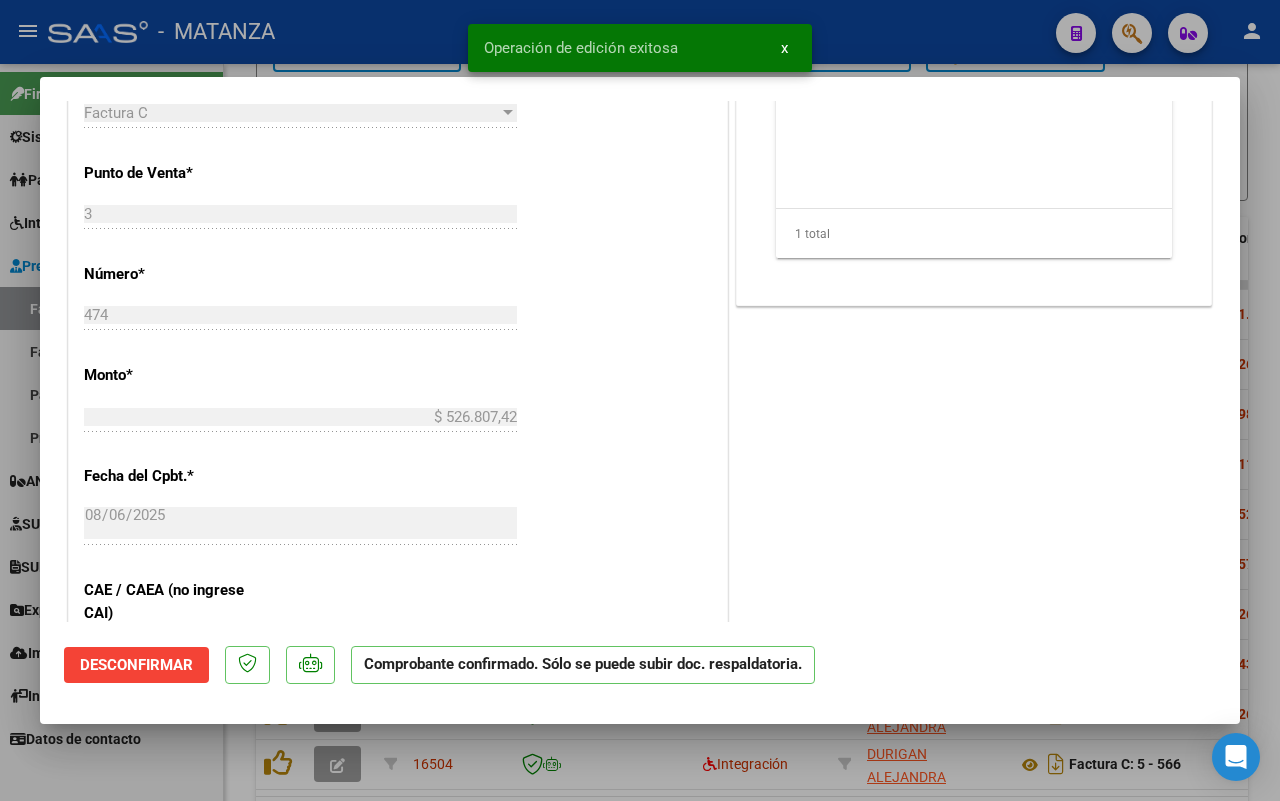 click at bounding box center (640, 400) 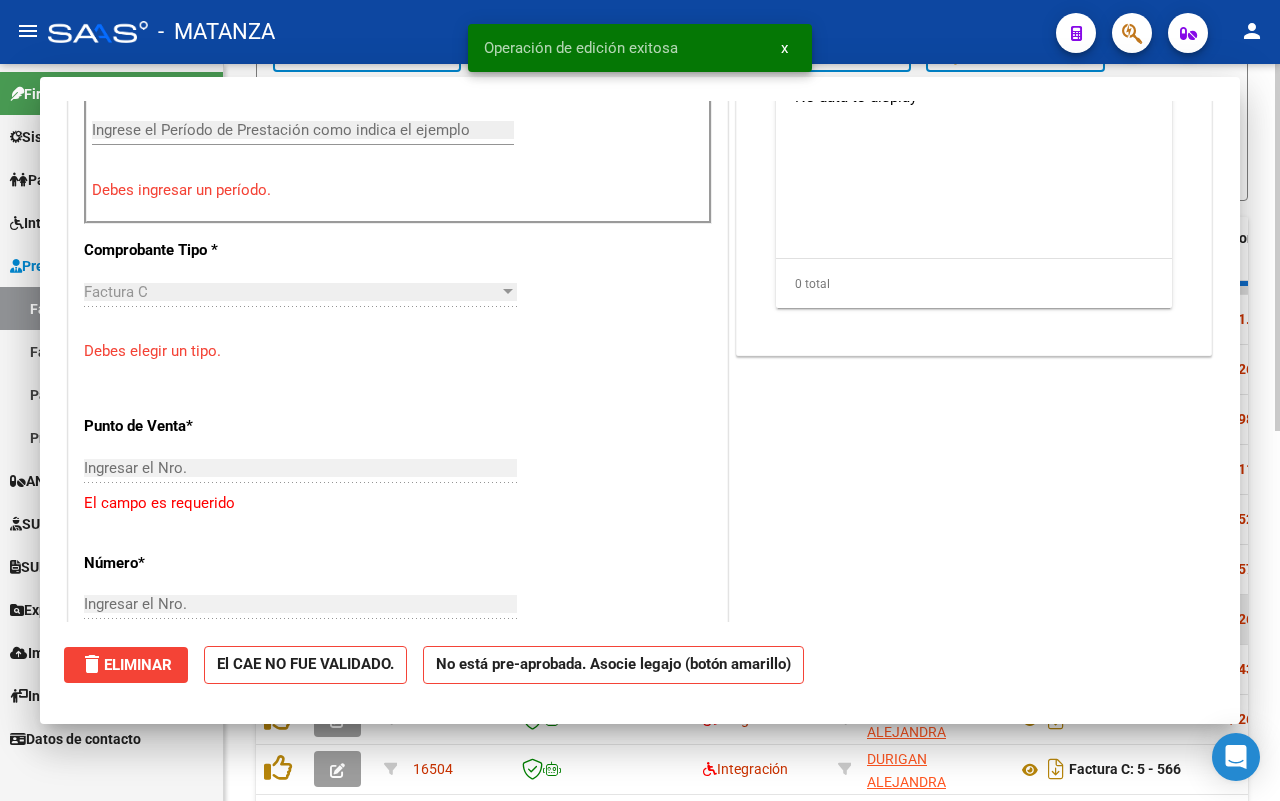 scroll, scrollTop: 0, scrollLeft: 0, axis: both 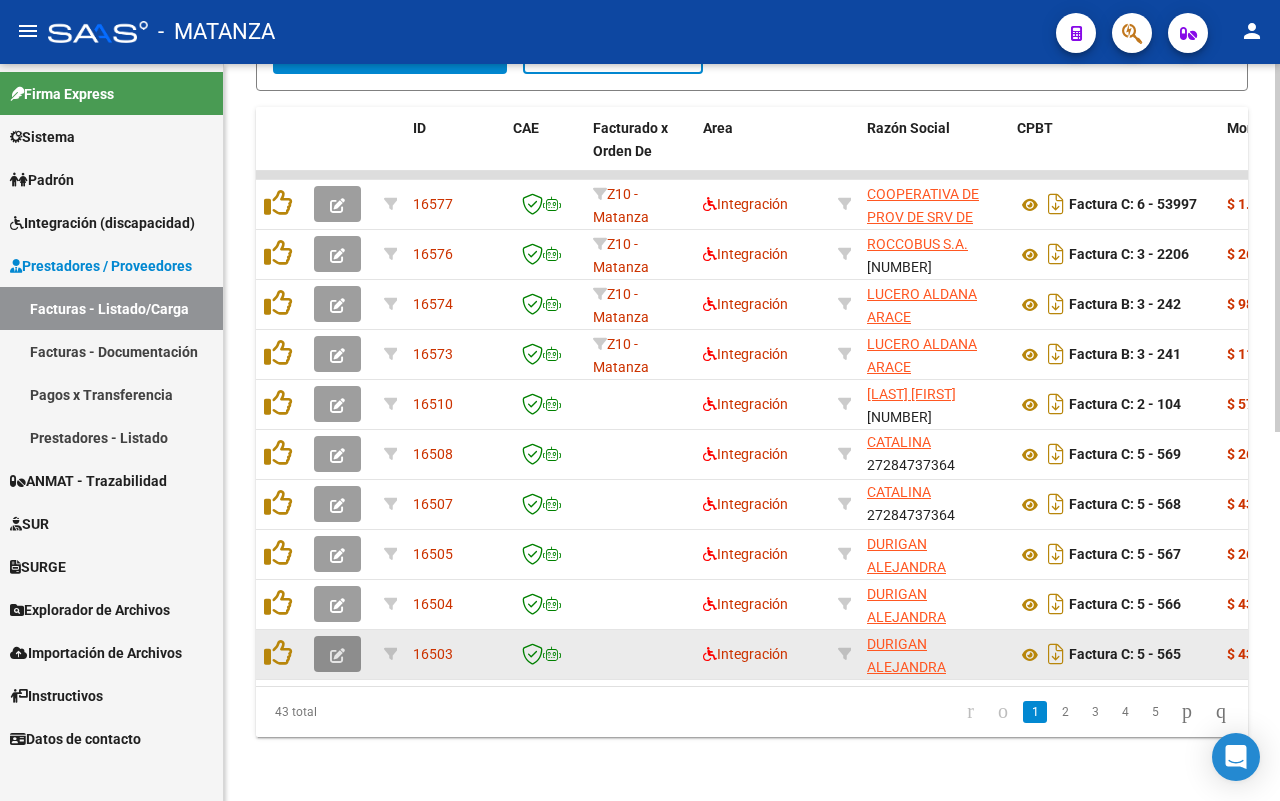 click 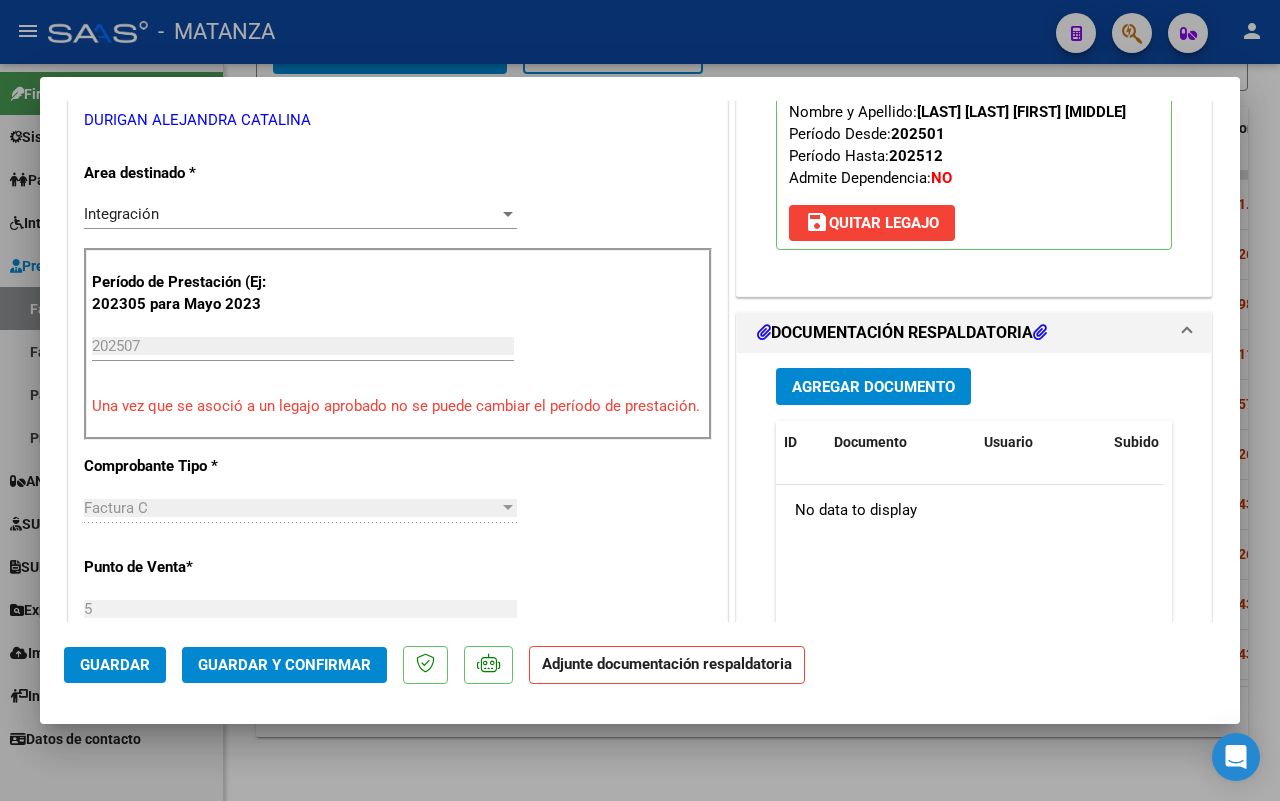 scroll, scrollTop: 625, scrollLeft: 0, axis: vertical 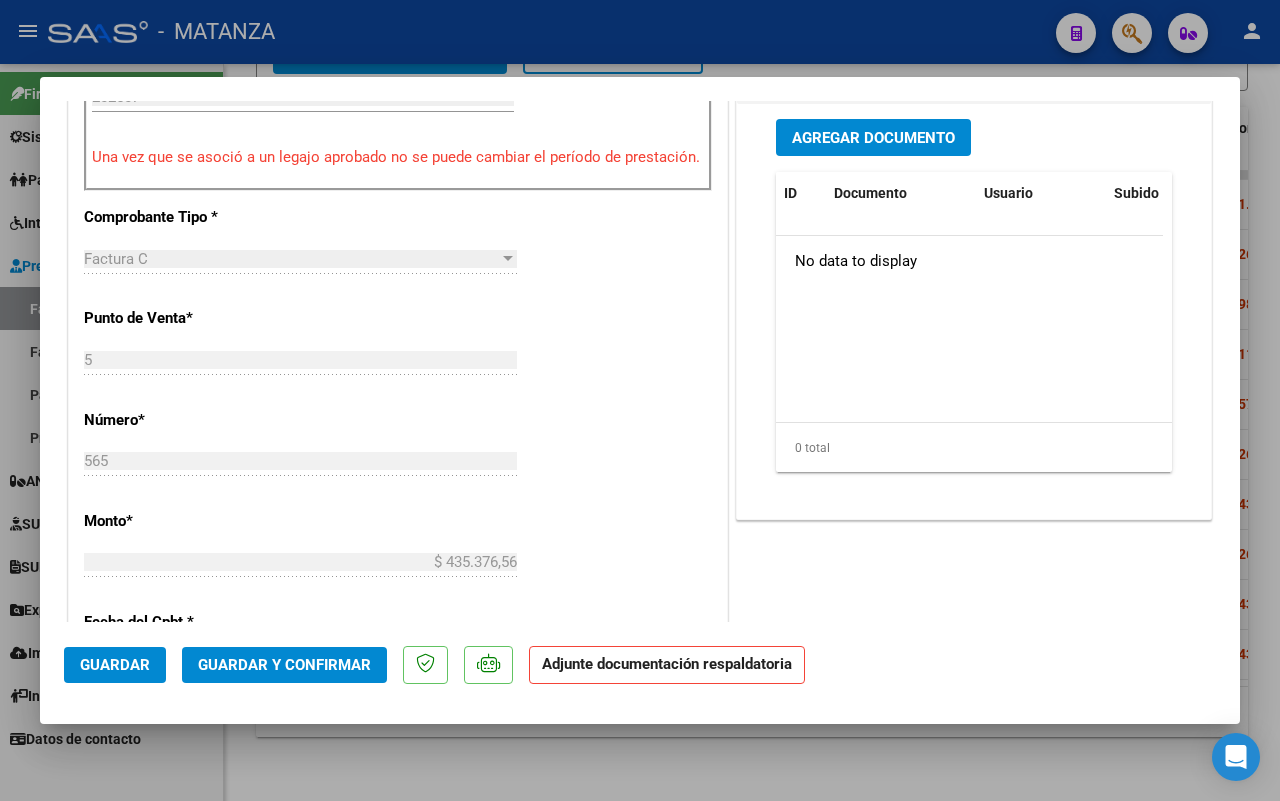 drag, startPoint x: 166, startPoint y: 773, endPoint x: 722, endPoint y: 587, distance: 586.2866 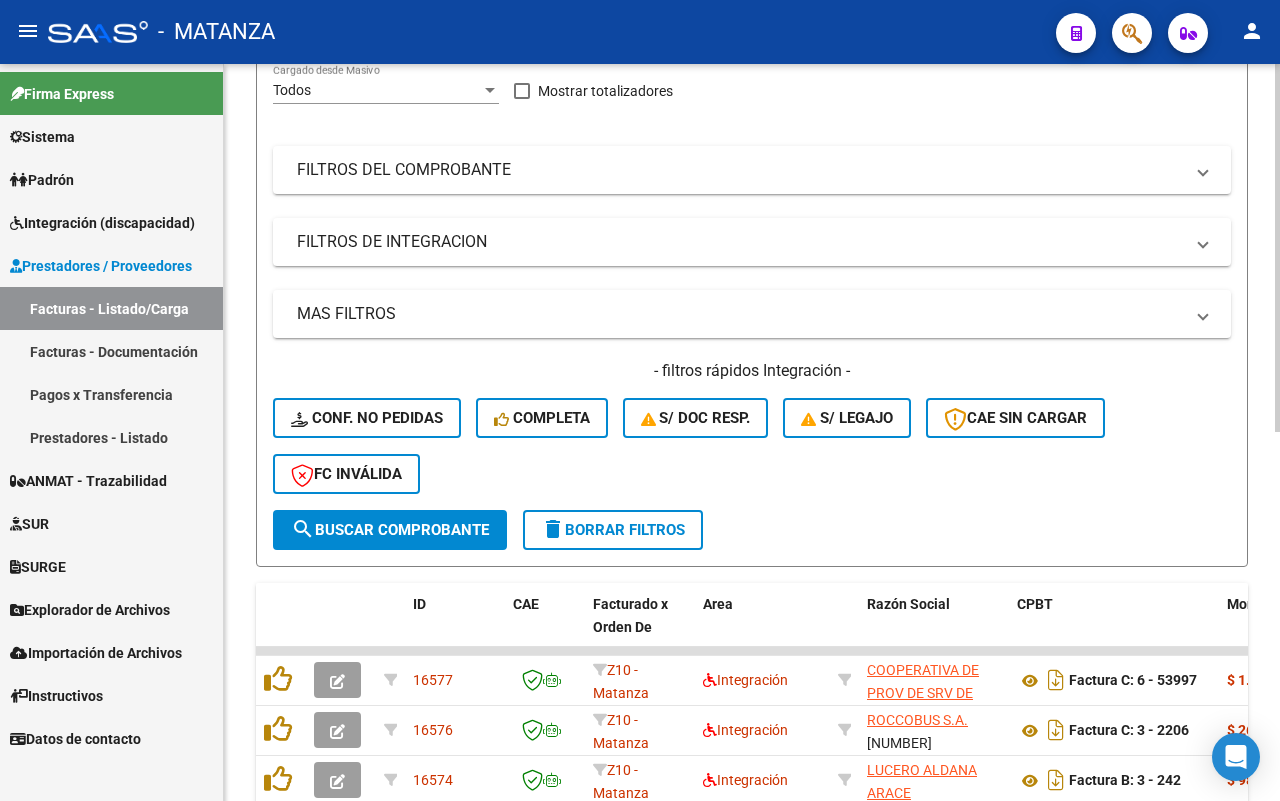 scroll, scrollTop: 488, scrollLeft: 0, axis: vertical 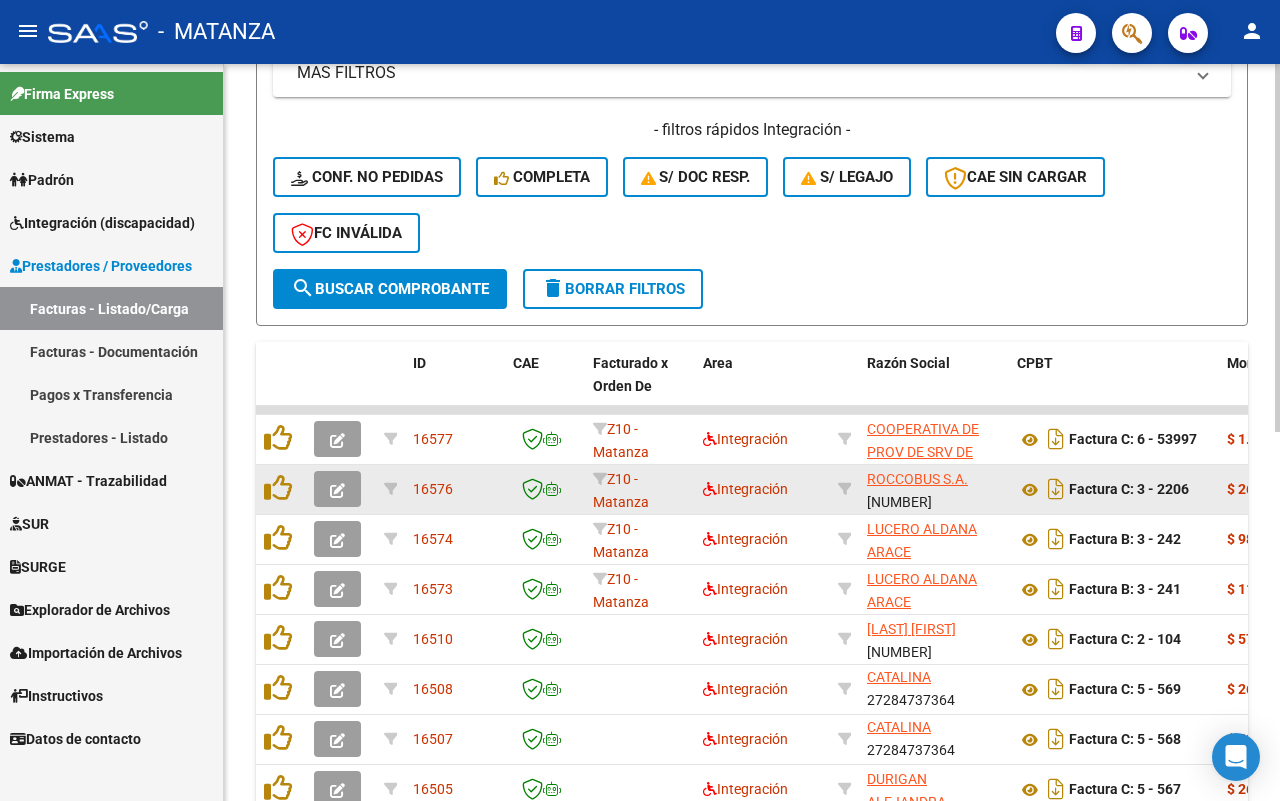 click 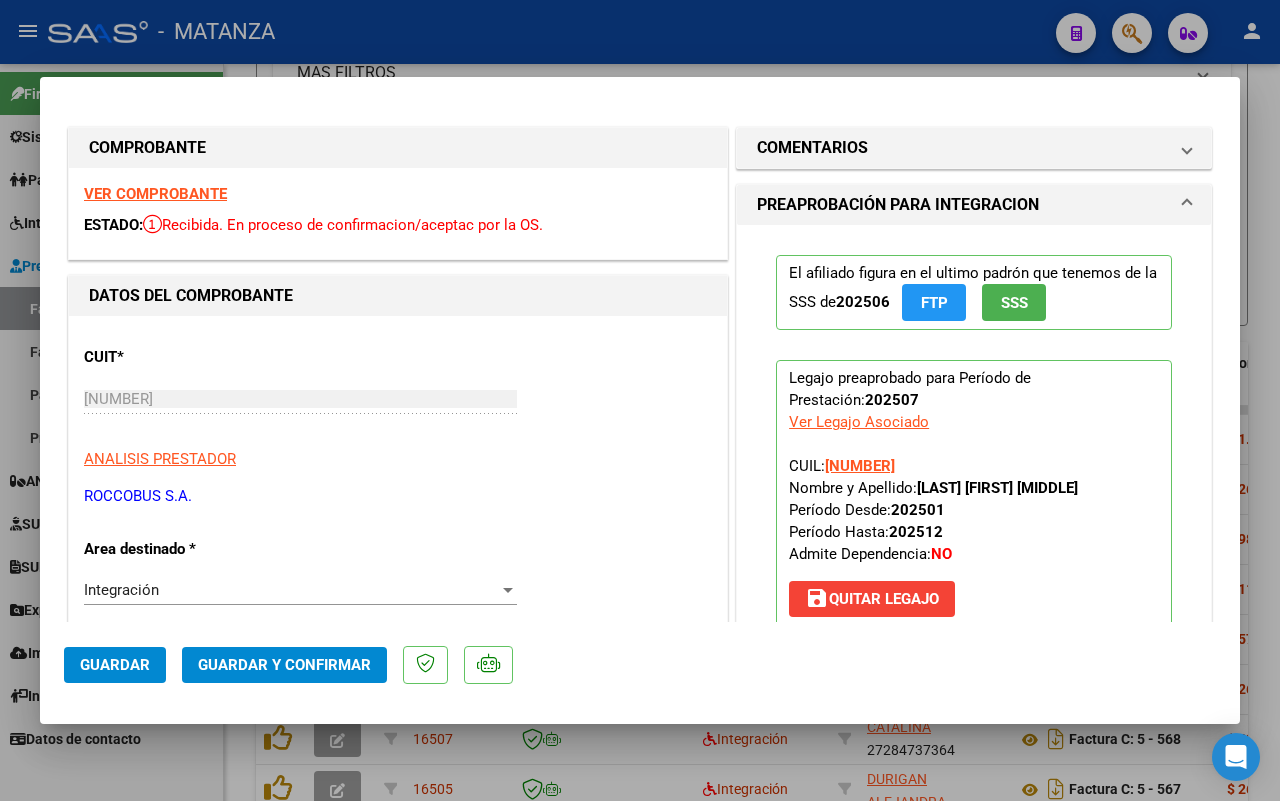 scroll, scrollTop: 375, scrollLeft: 0, axis: vertical 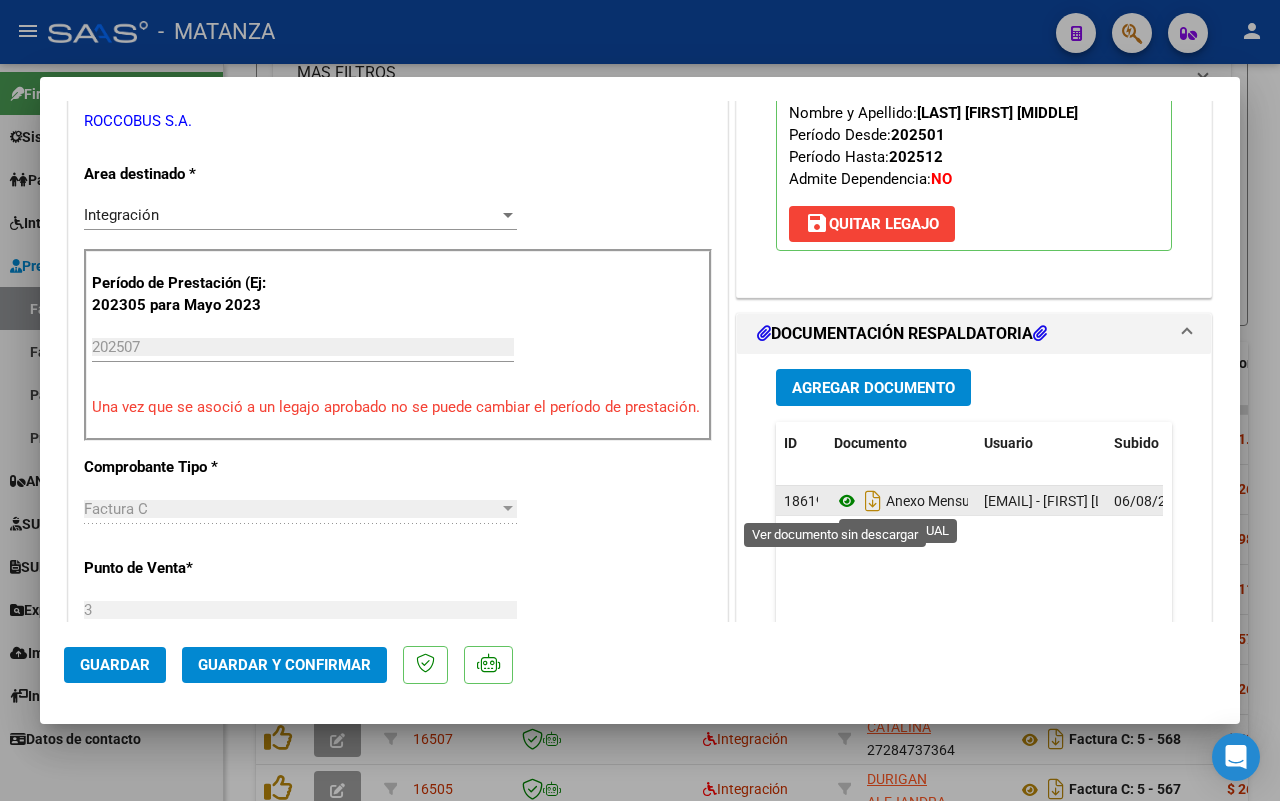 click 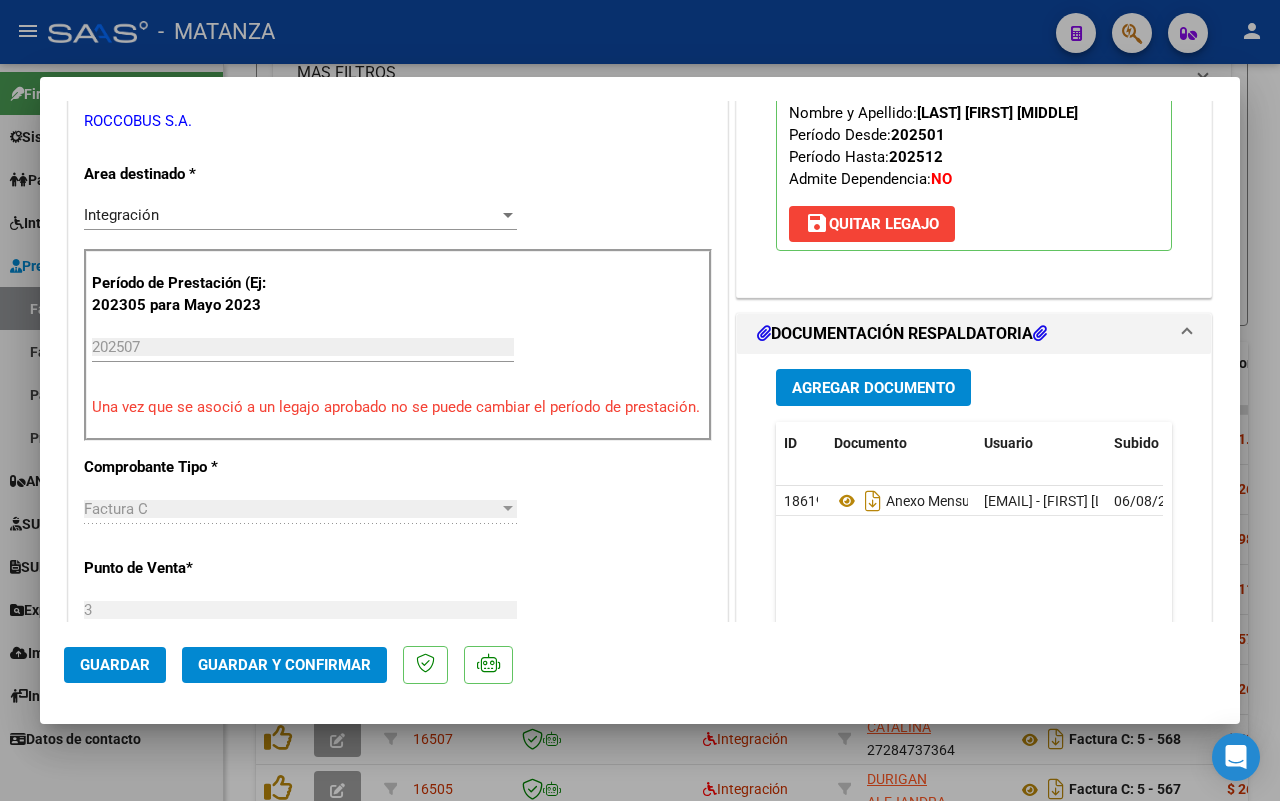 click on "Guardar y Confirmar" 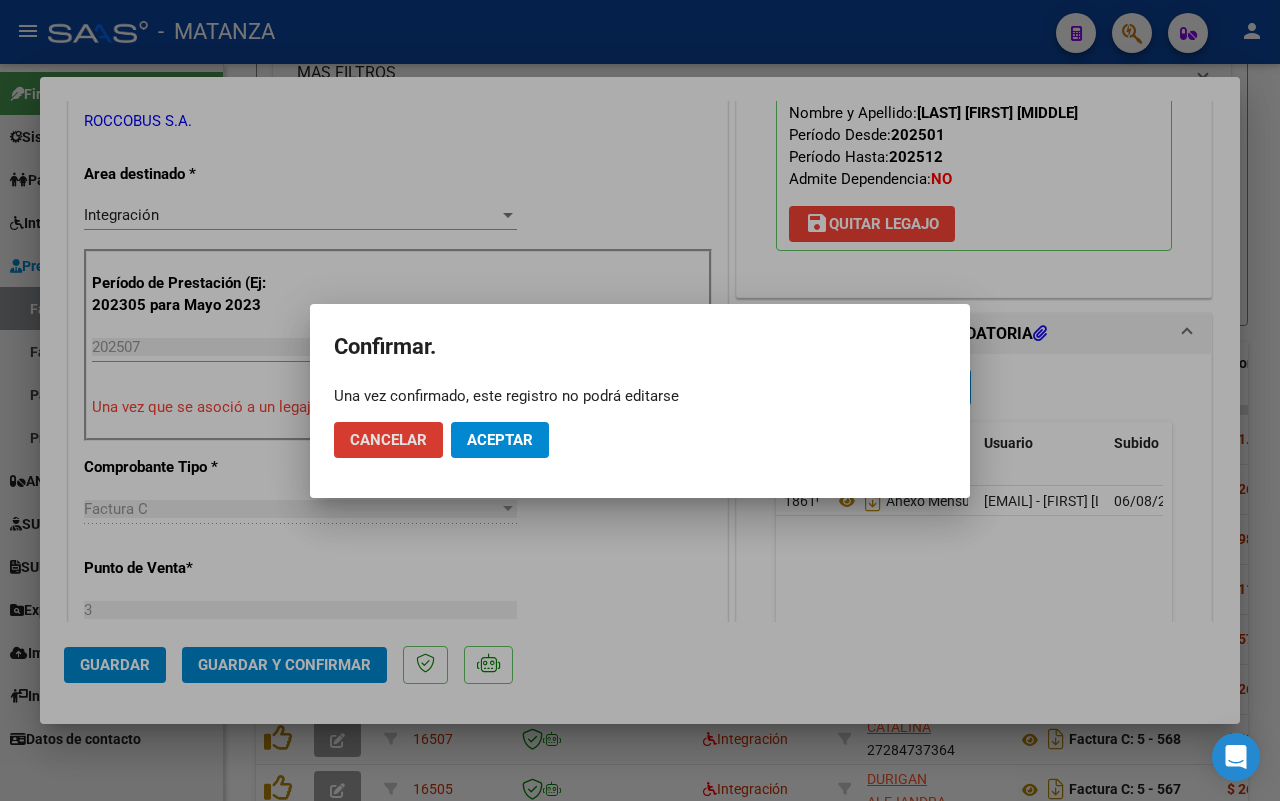drag, startPoint x: 505, startPoint y: 431, endPoint x: 952, endPoint y: 425, distance: 447.04025 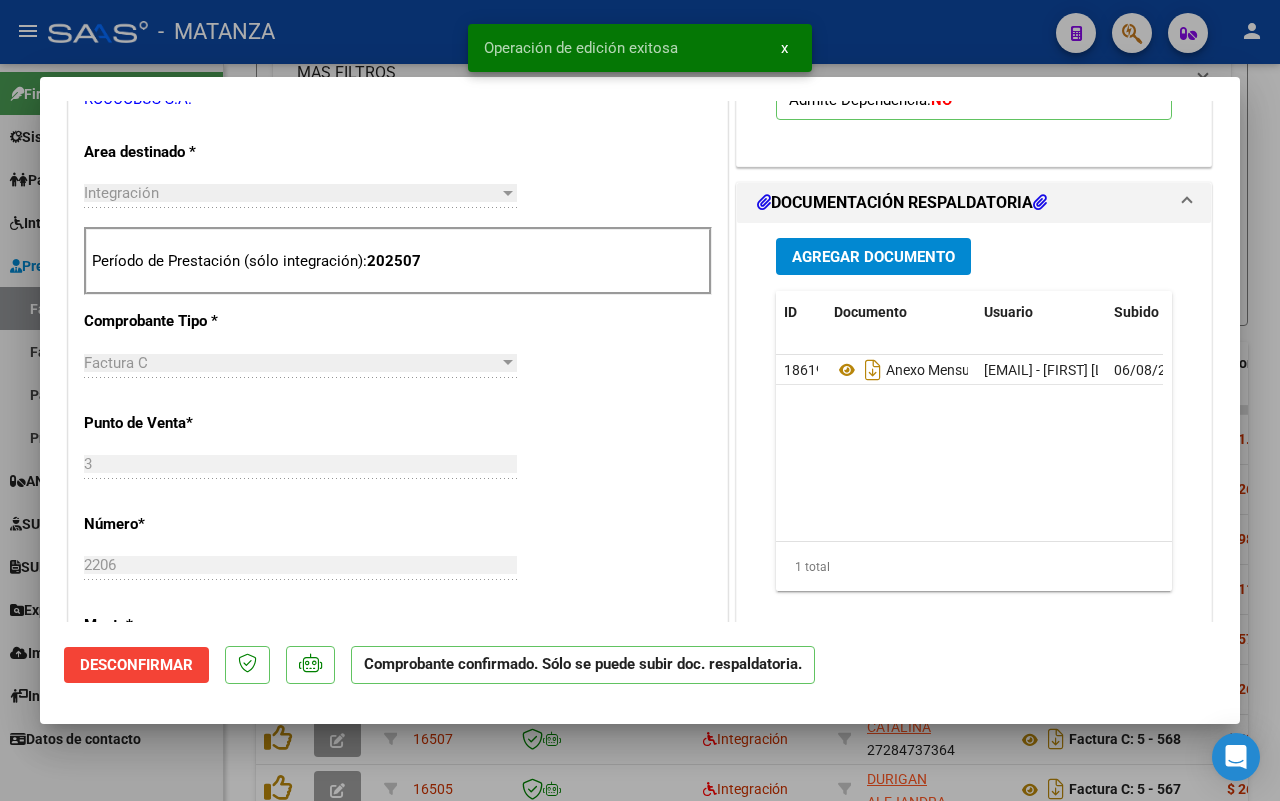 scroll, scrollTop: 147, scrollLeft: 0, axis: vertical 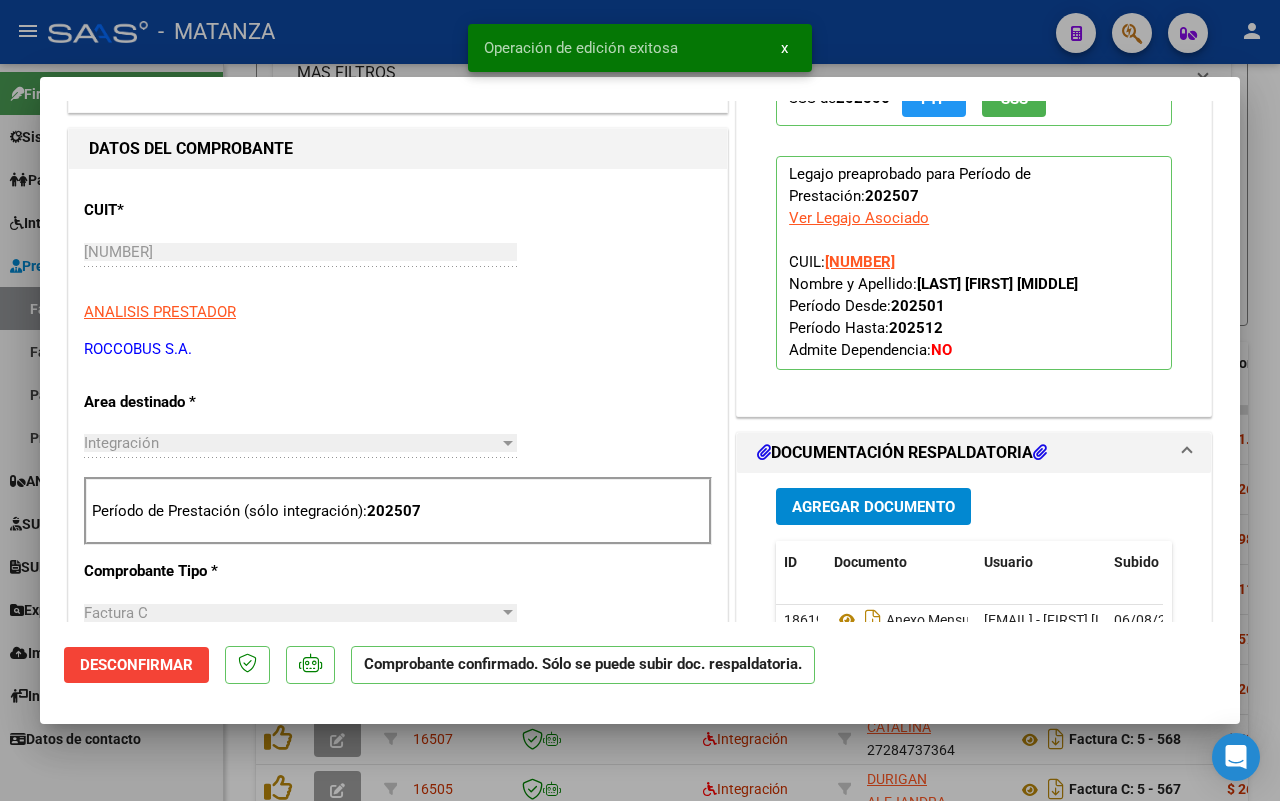 drag, startPoint x: 152, startPoint y: 772, endPoint x: 967, endPoint y: 403, distance: 894.64294 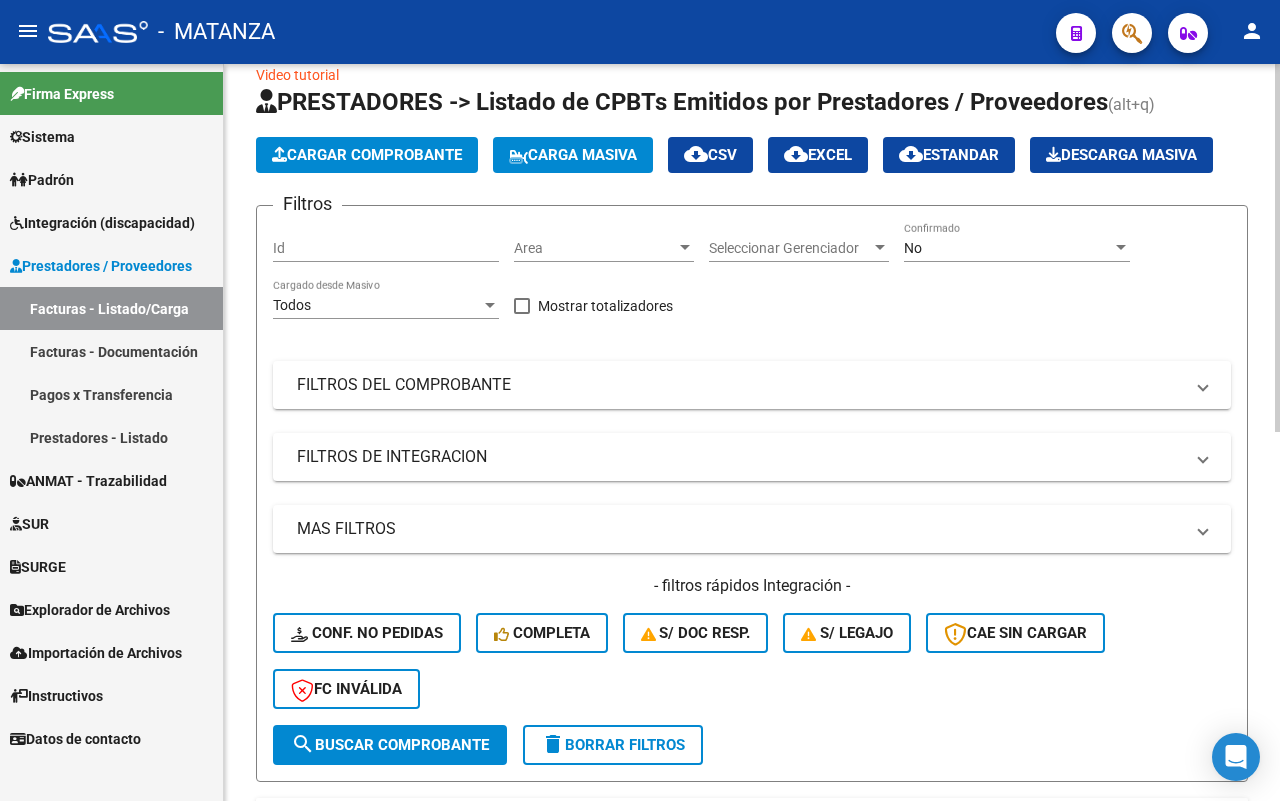 scroll, scrollTop: 0, scrollLeft: 0, axis: both 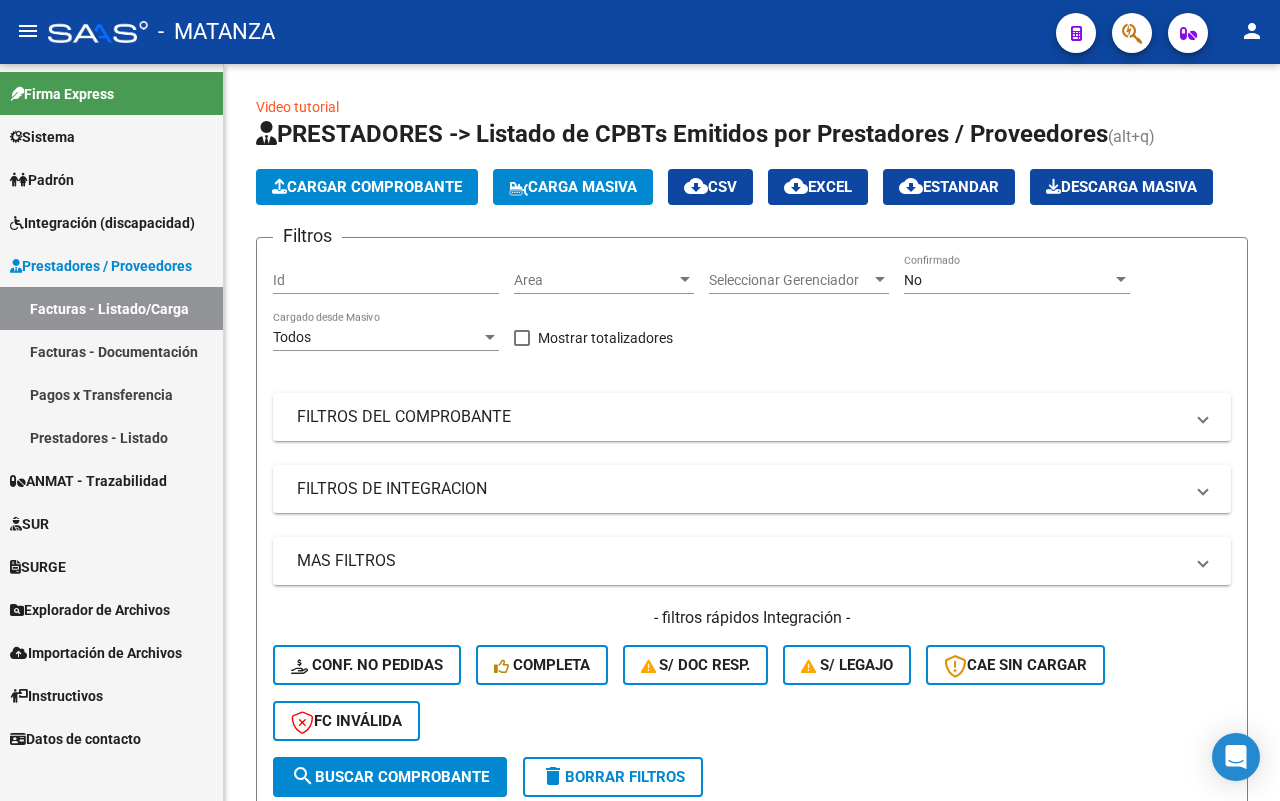 click on "Datos de contacto" at bounding box center (75, 739) 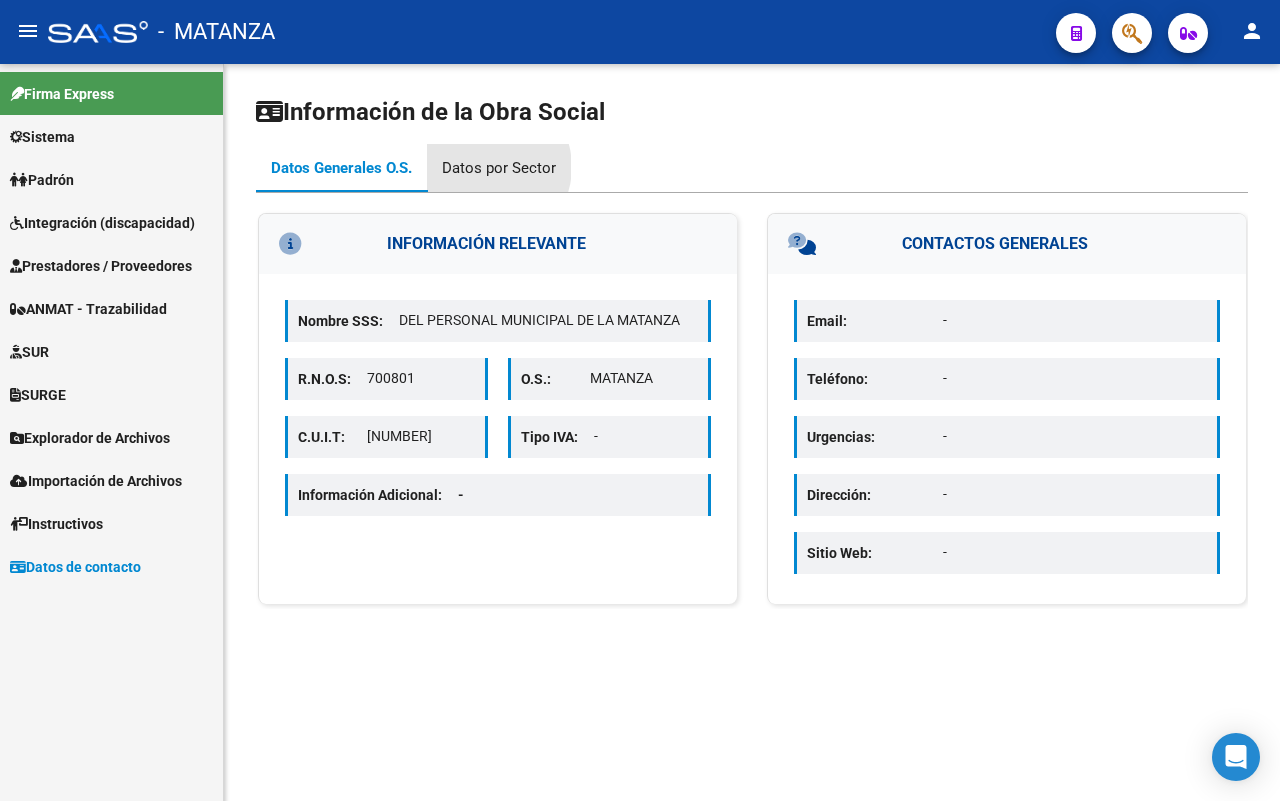 click on "Datos por Sector" at bounding box center (499, 168) 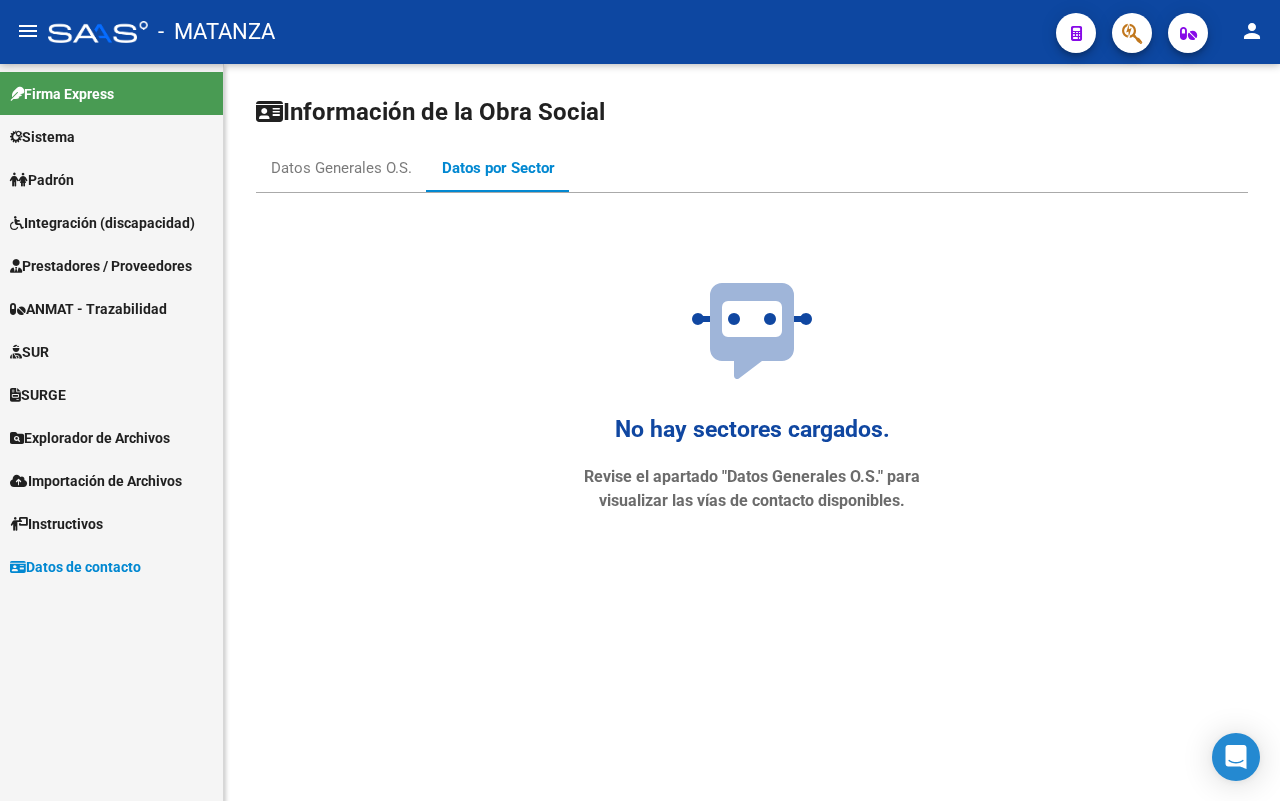 click on "SURGE" at bounding box center [111, 394] 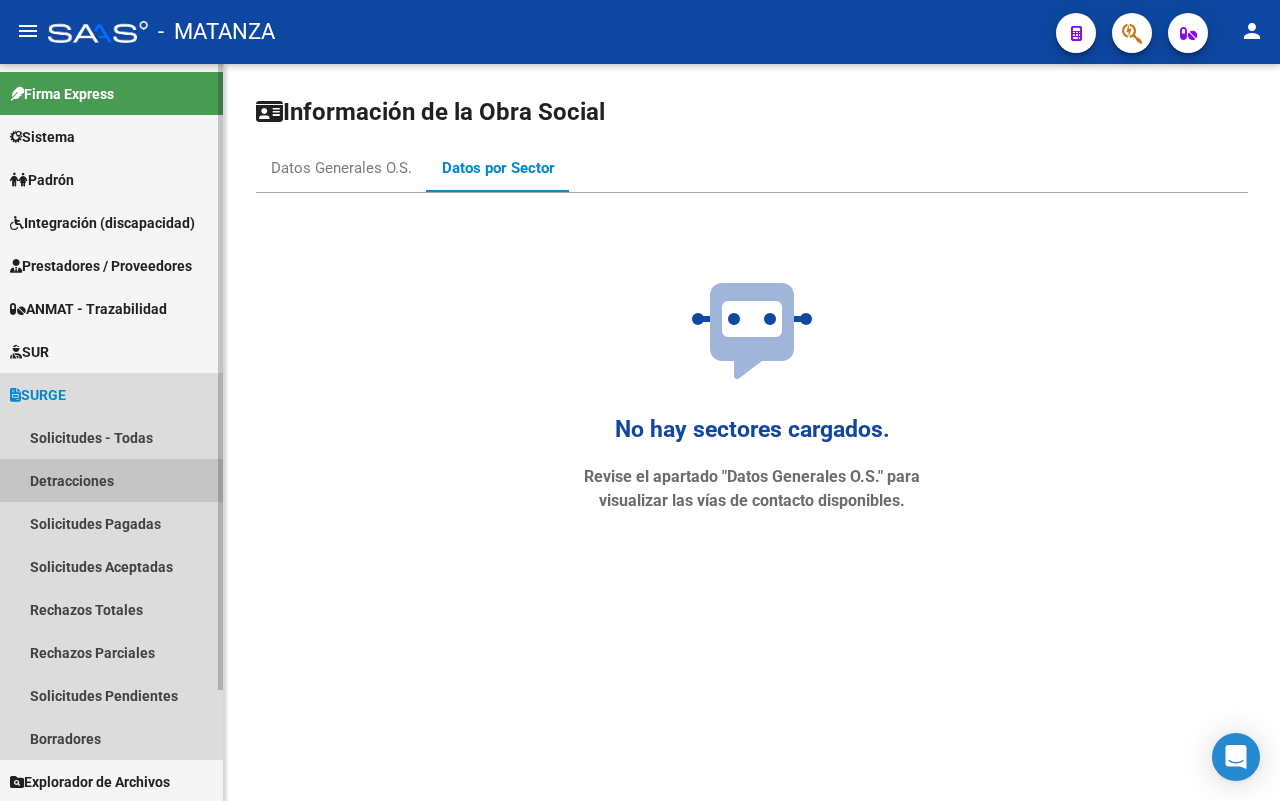 click on "Detracciones" at bounding box center (111, 480) 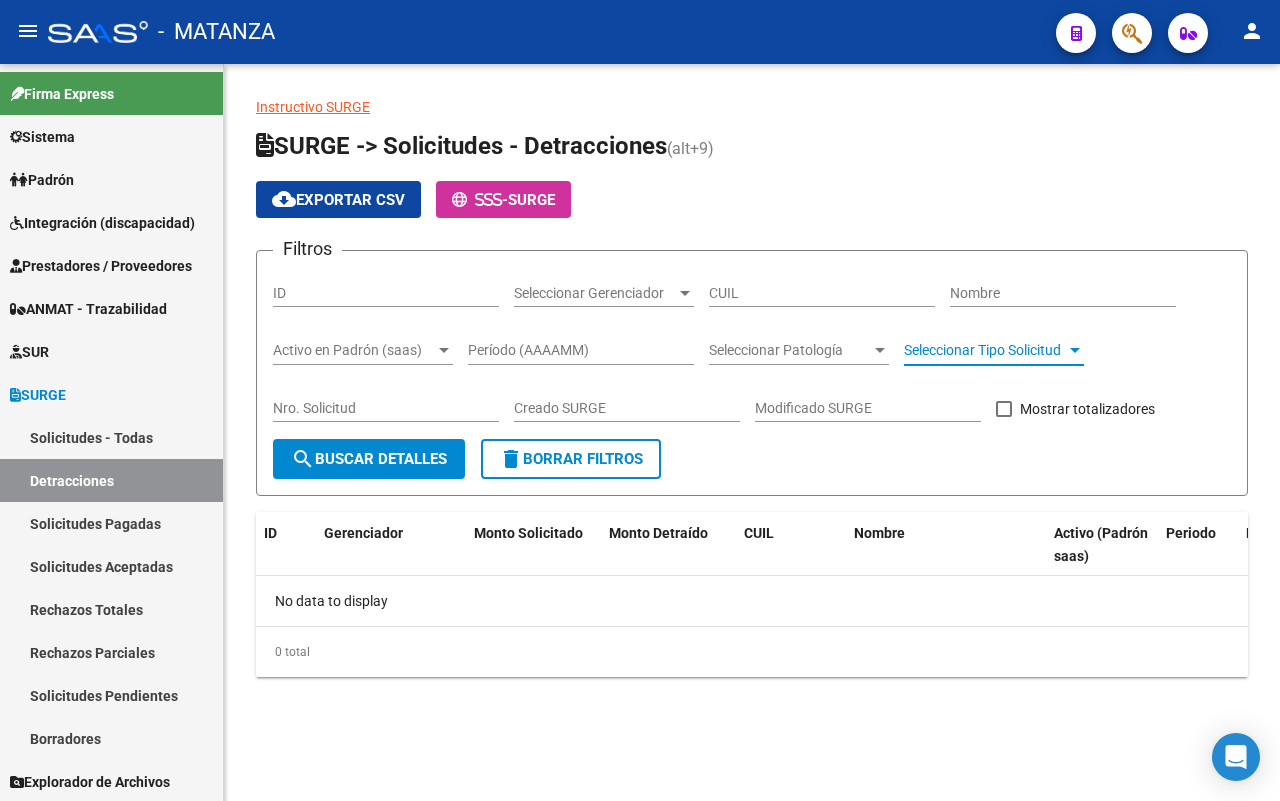 click on "Seleccionar Tipo Solicitud" at bounding box center (985, 350) 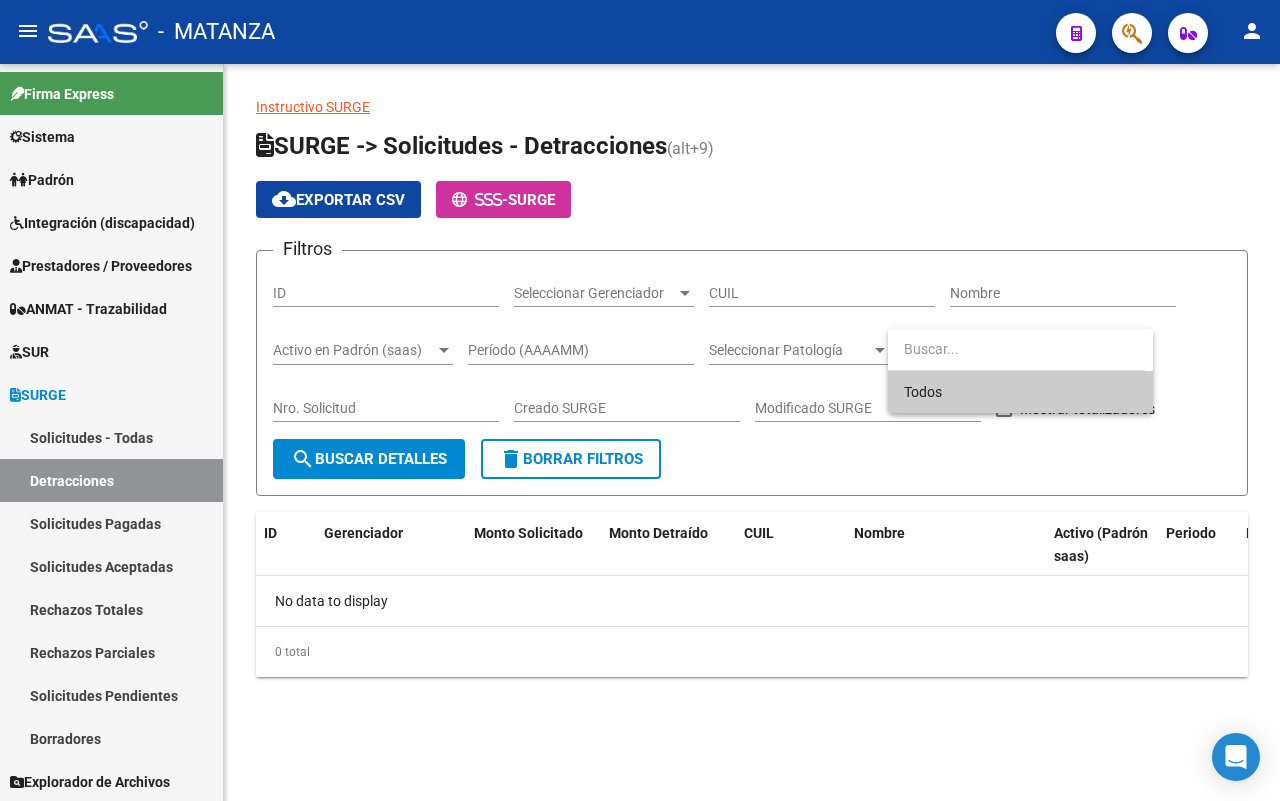 click on "Todos" at bounding box center (1020, 392) 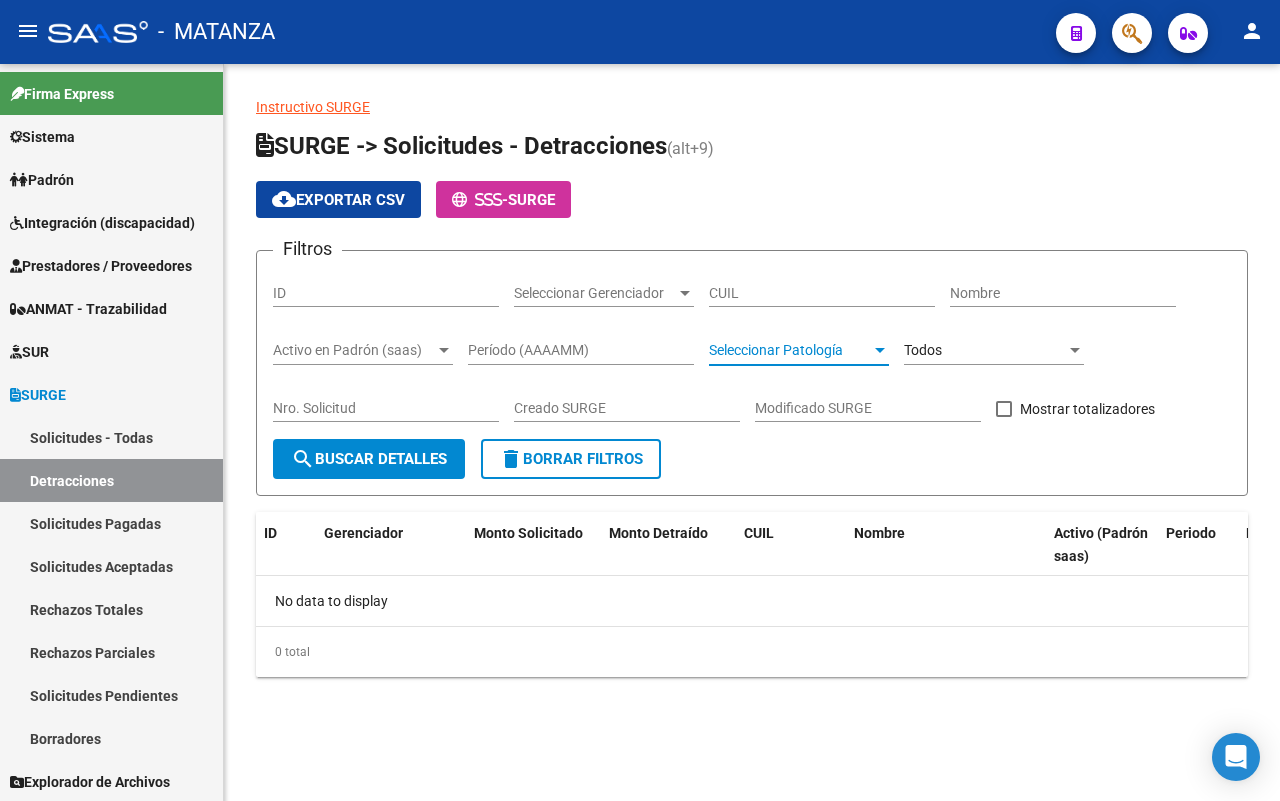 click on "Seleccionar Patología" at bounding box center (790, 350) 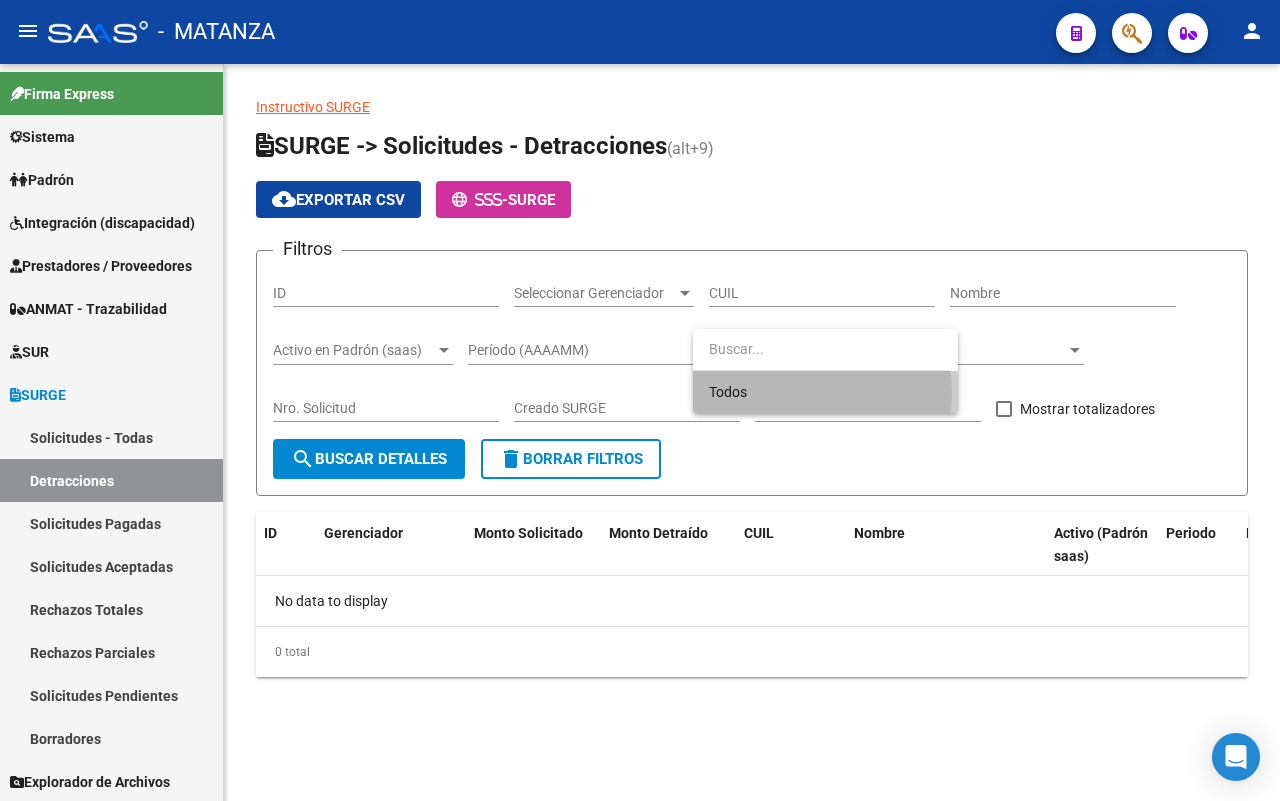 click on "Todos" at bounding box center [825, 392] 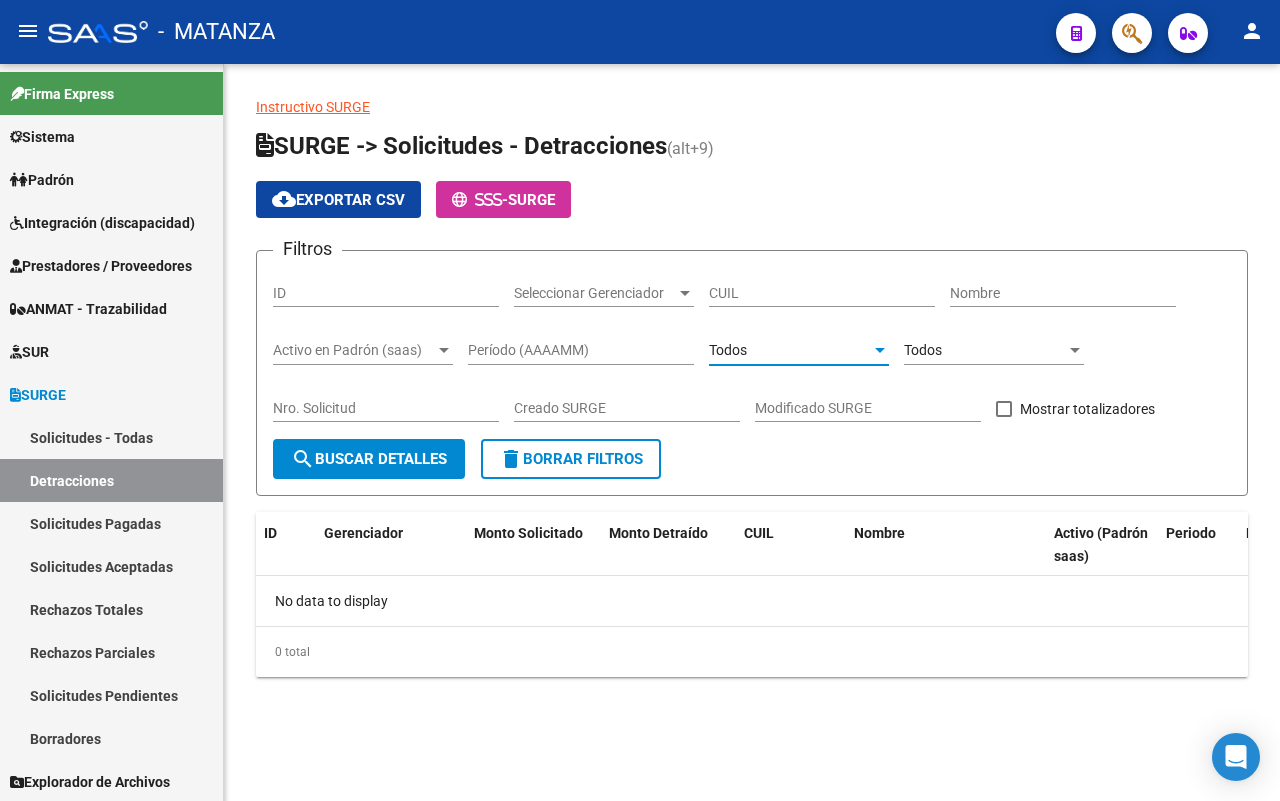 click on "Período (AAAAMM)" at bounding box center [581, 350] 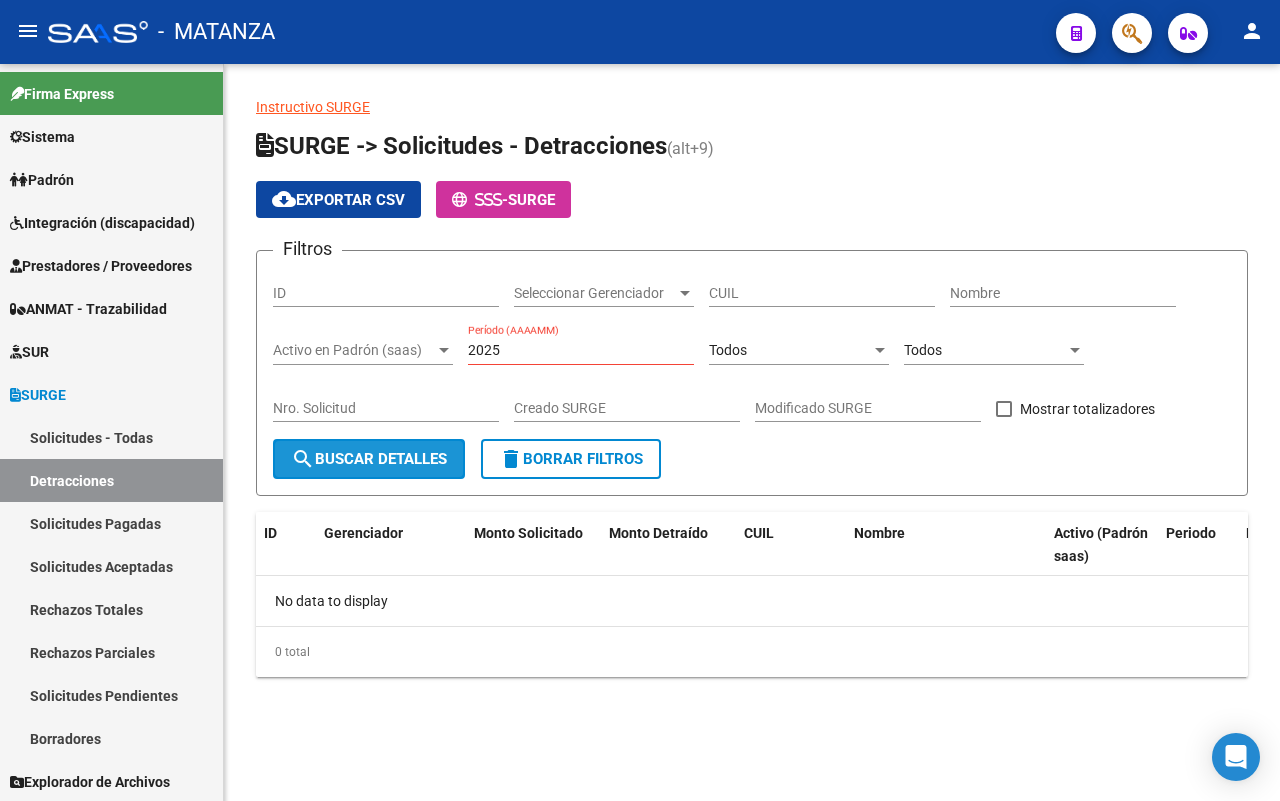drag, startPoint x: 418, startPoint y: 461, endPoint x: 517, endPoint y: 446, distance: 100.12991 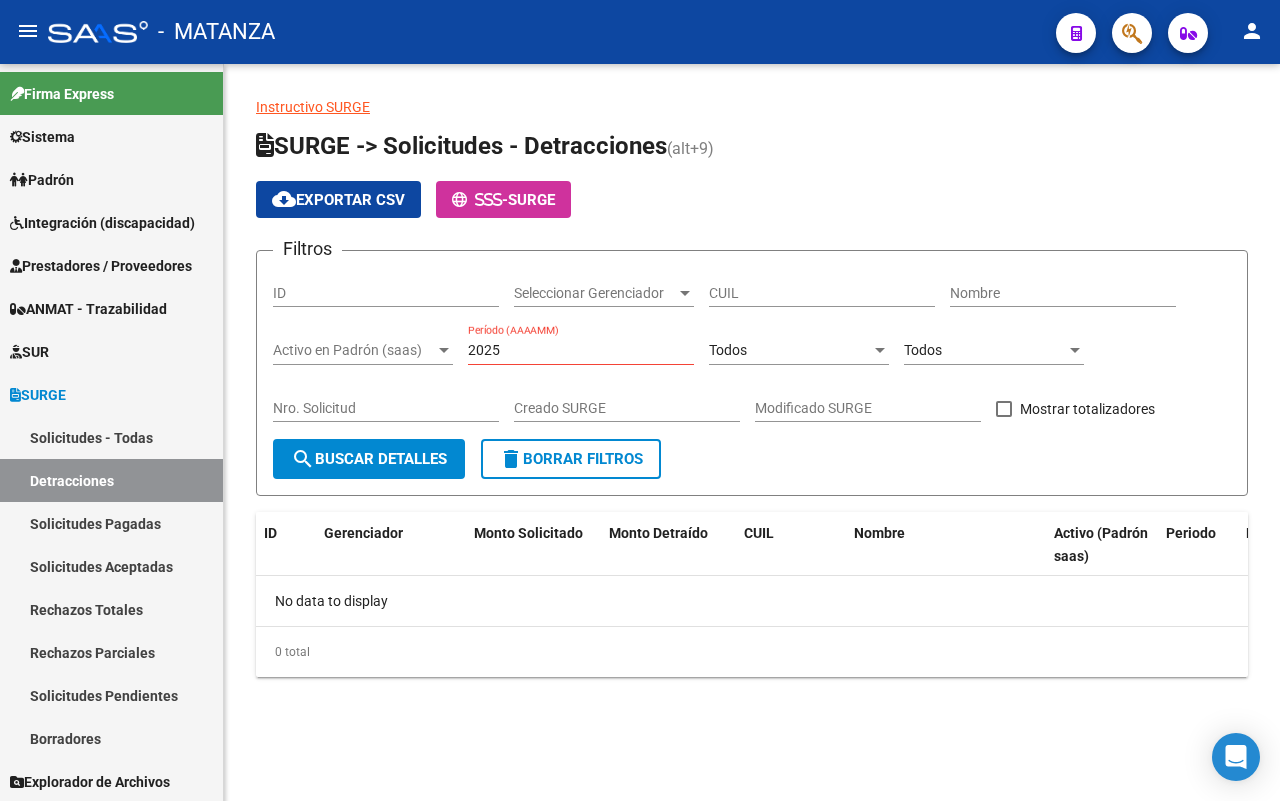 click on "2025" at bounding box center [581, 350] 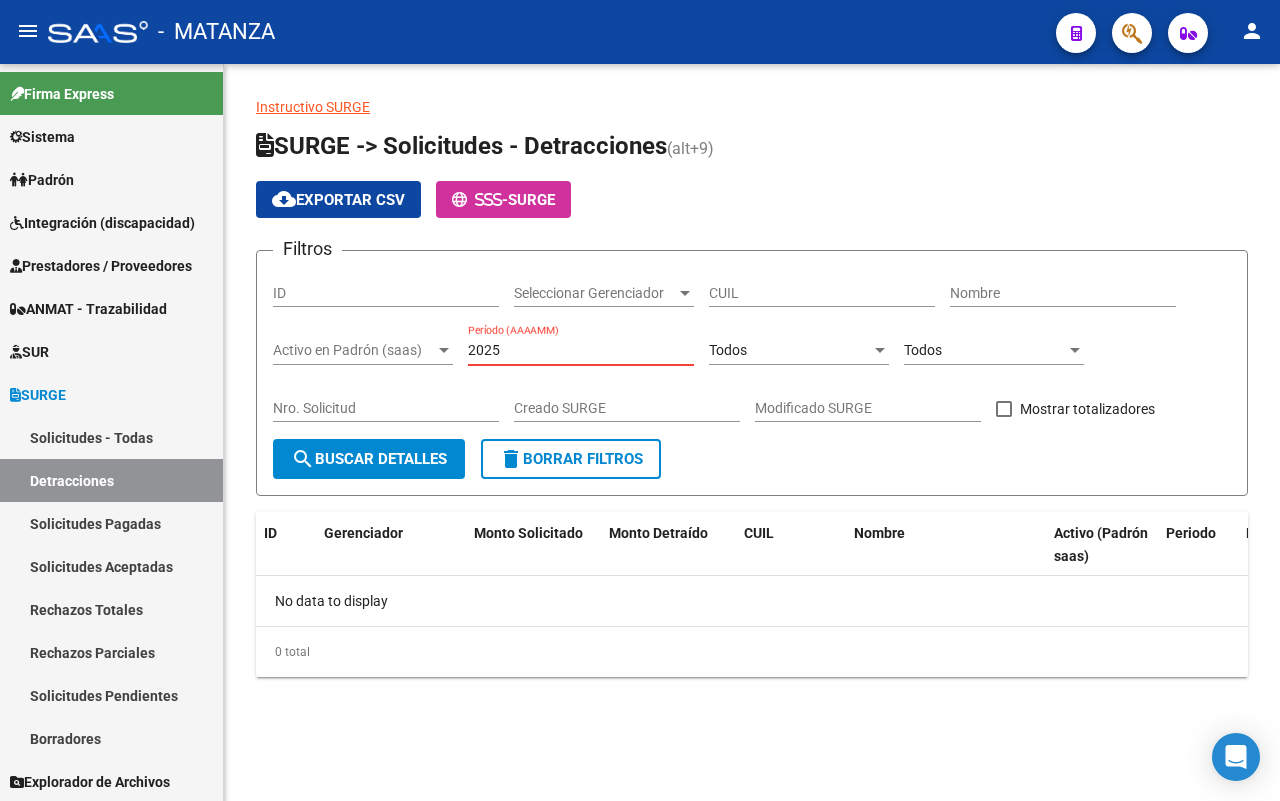 click on "2025" at bounding box center (581, 350) 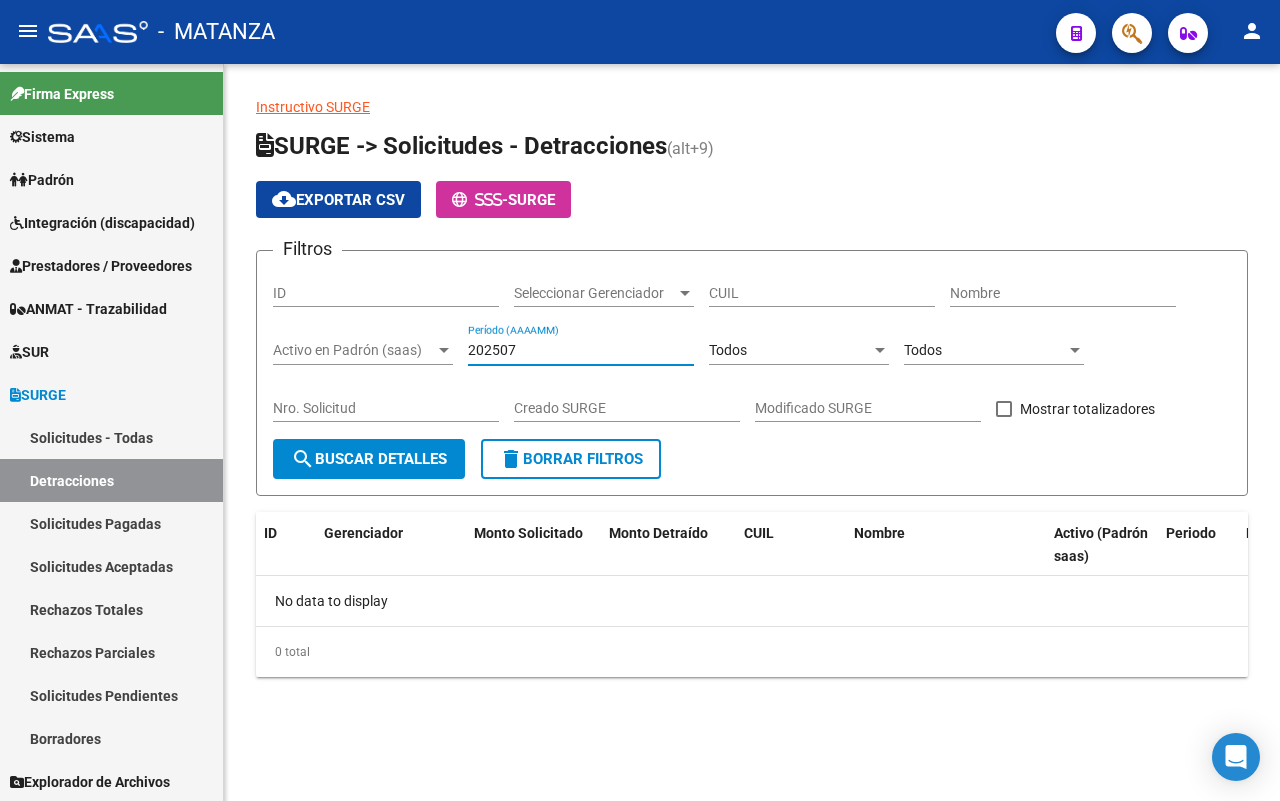 type on "202507" 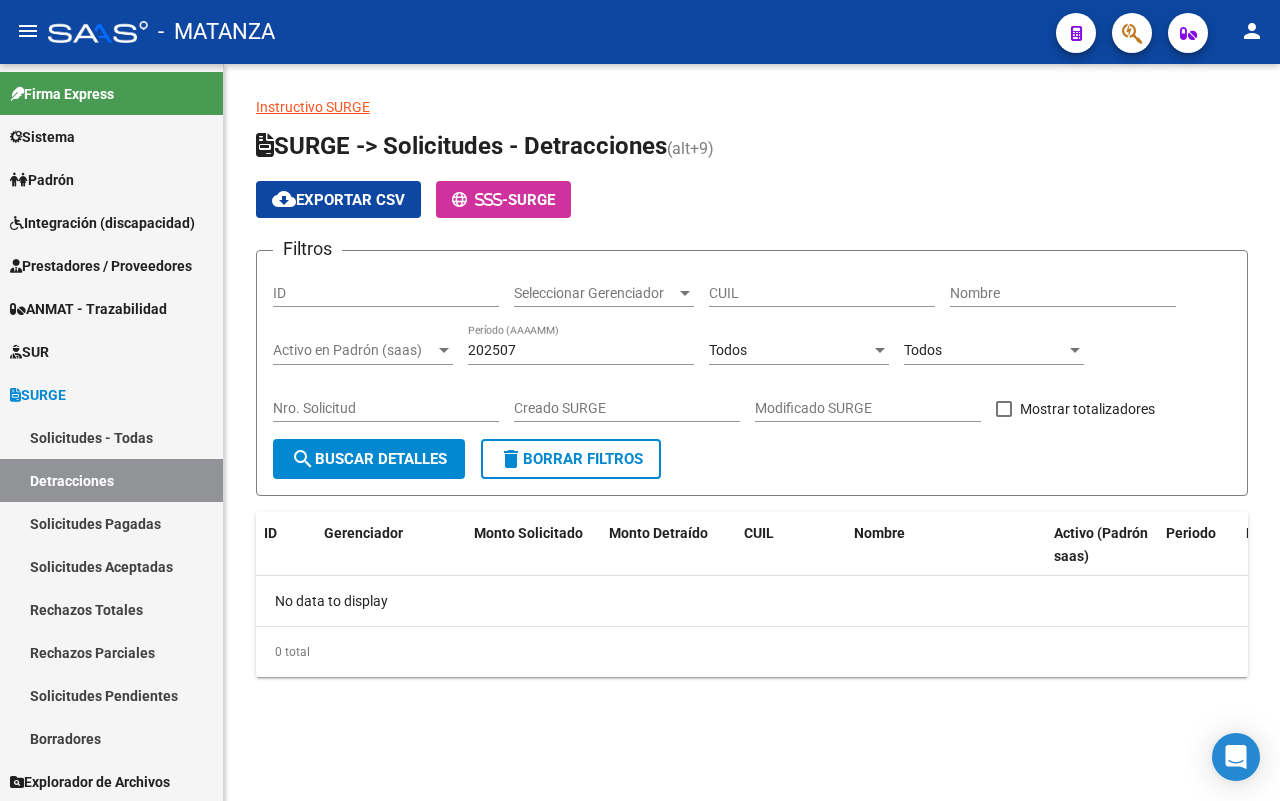 click on "Activo en Padrón (saas)" at bounding box center [354, 350] 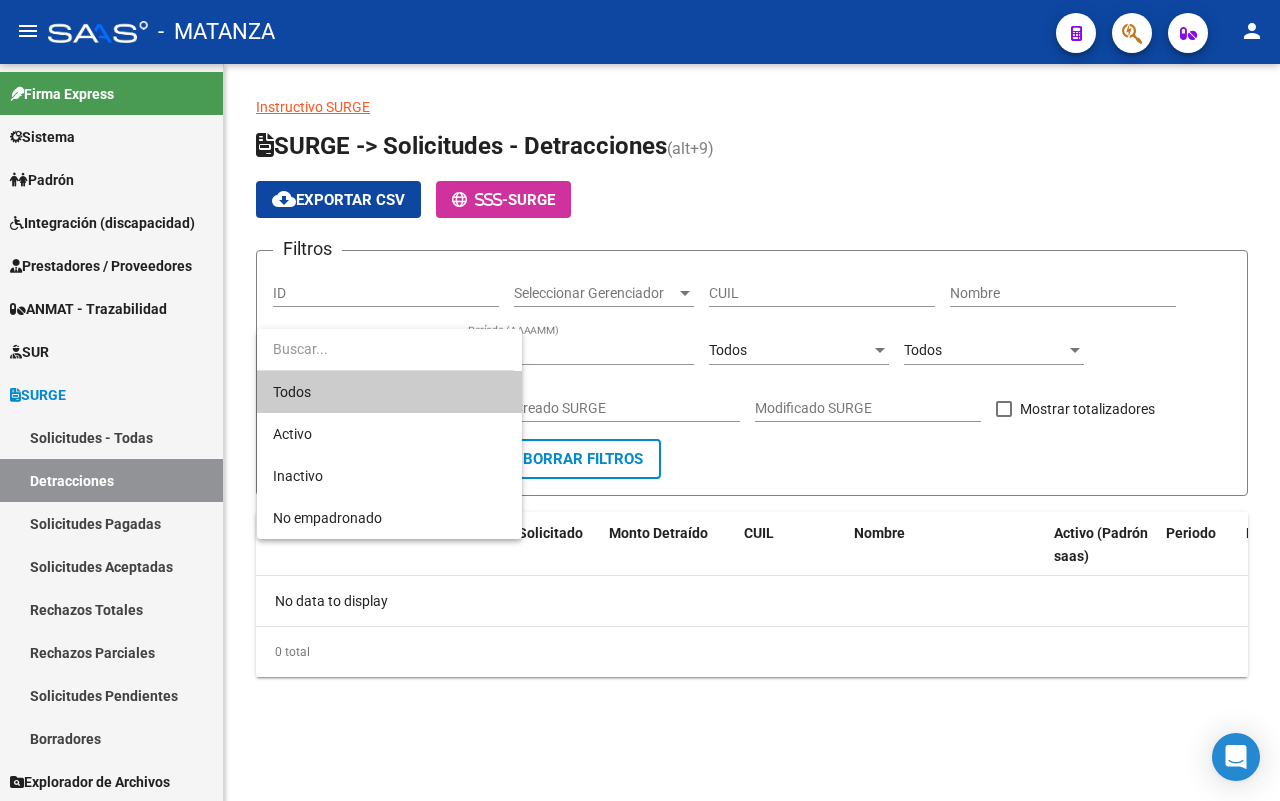 click on "Todos" at bounding box center (389, 392) 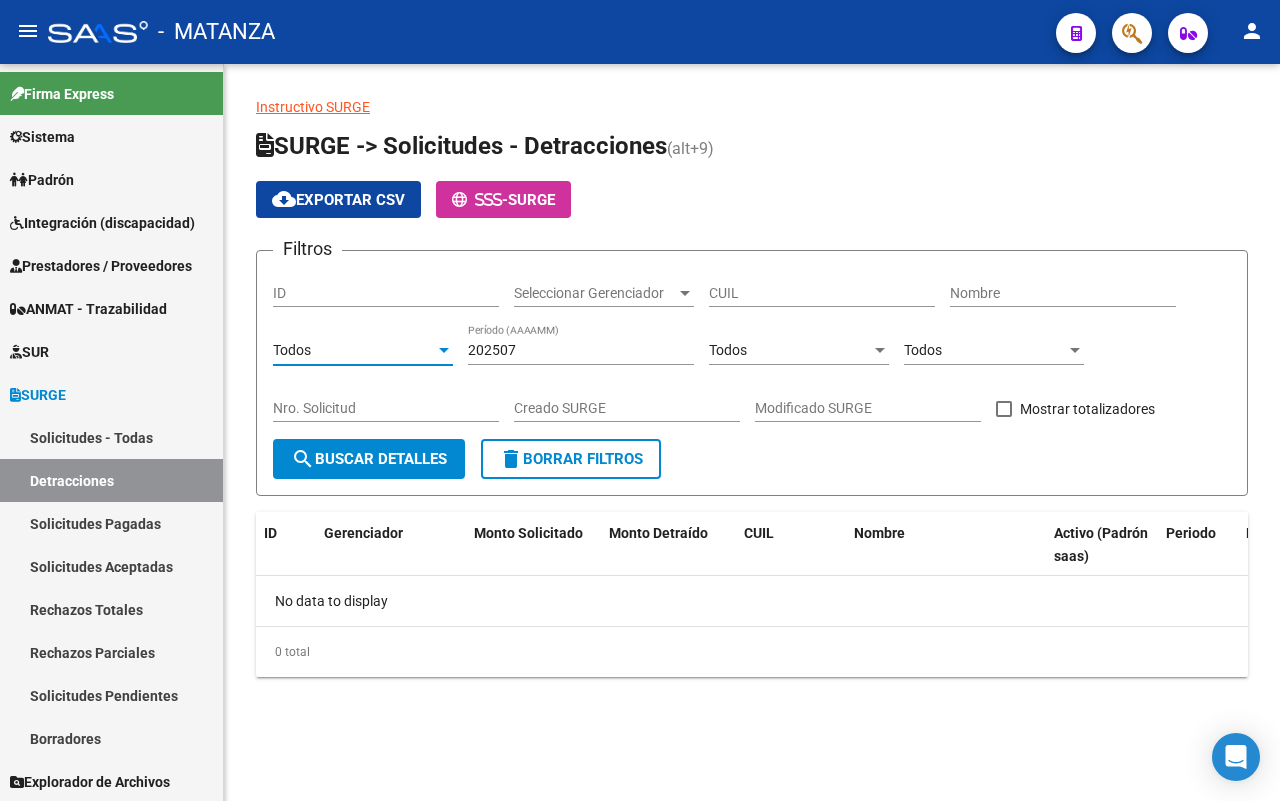 click on "Todos" at bounding box center [354, 350] 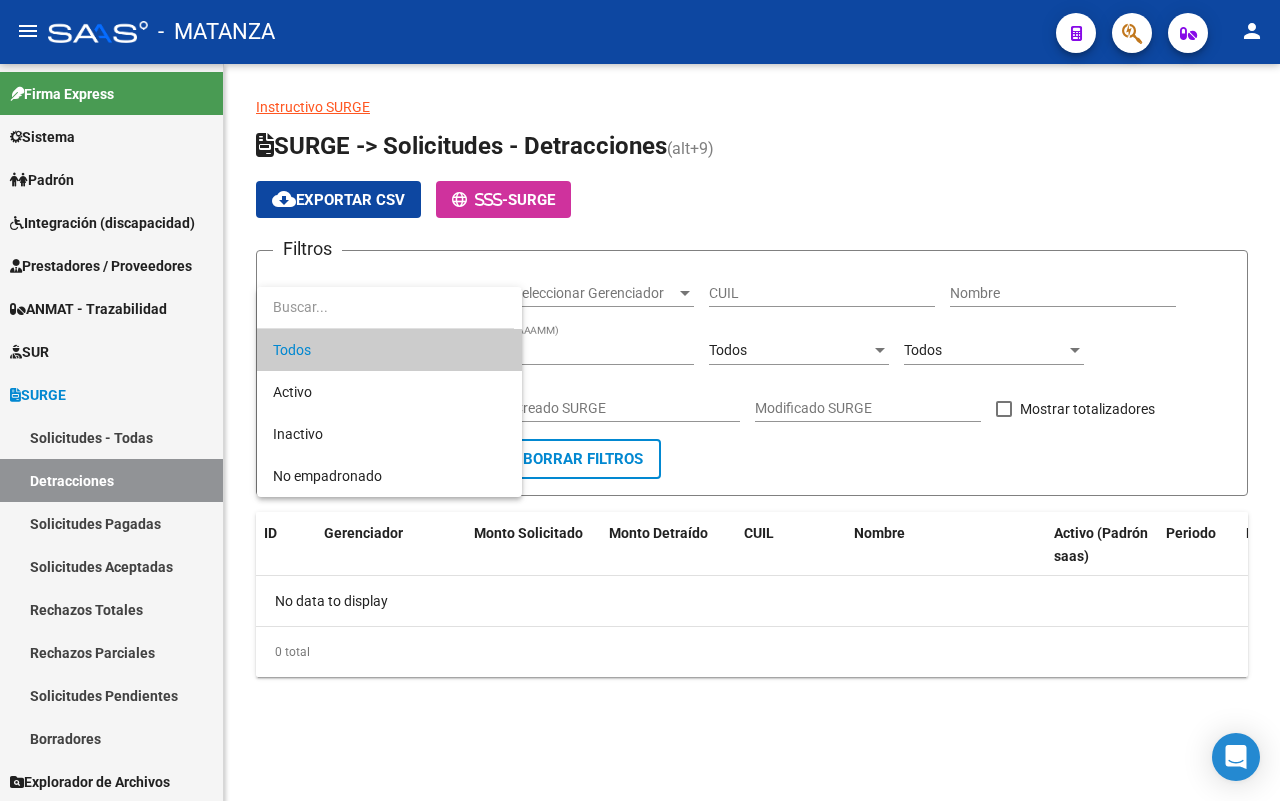 click on "Todos" at bounding box center (389, 350) 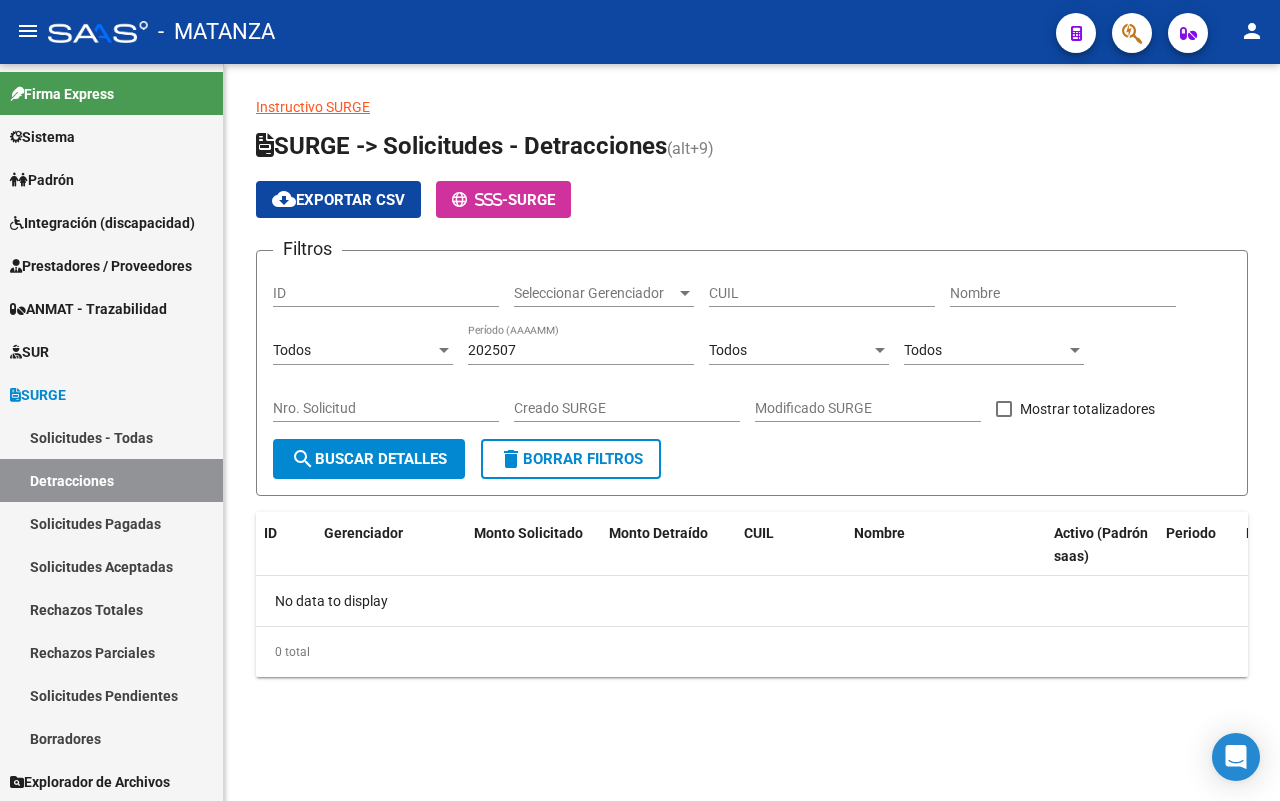 click on "Seleccionar Gerenciador Seleccionar Gerenciador" 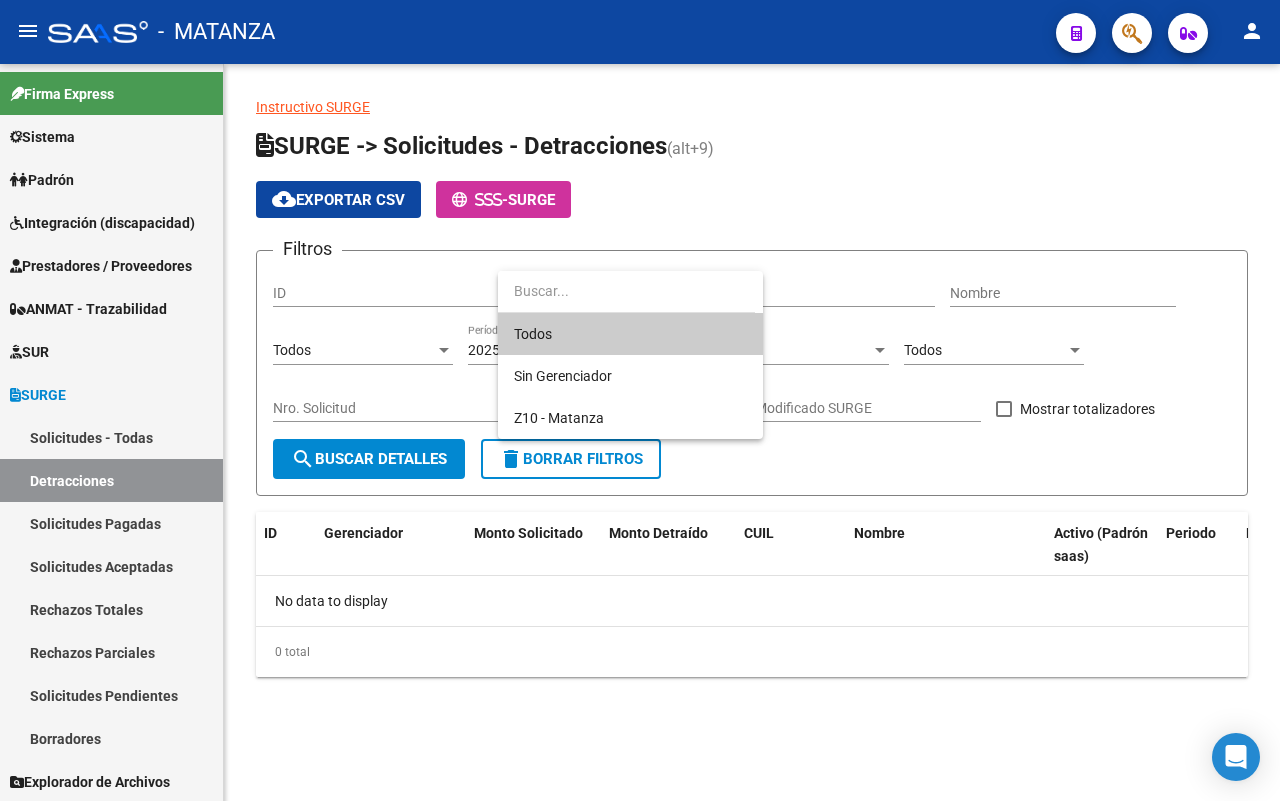 click at bounding box center (626, 291) 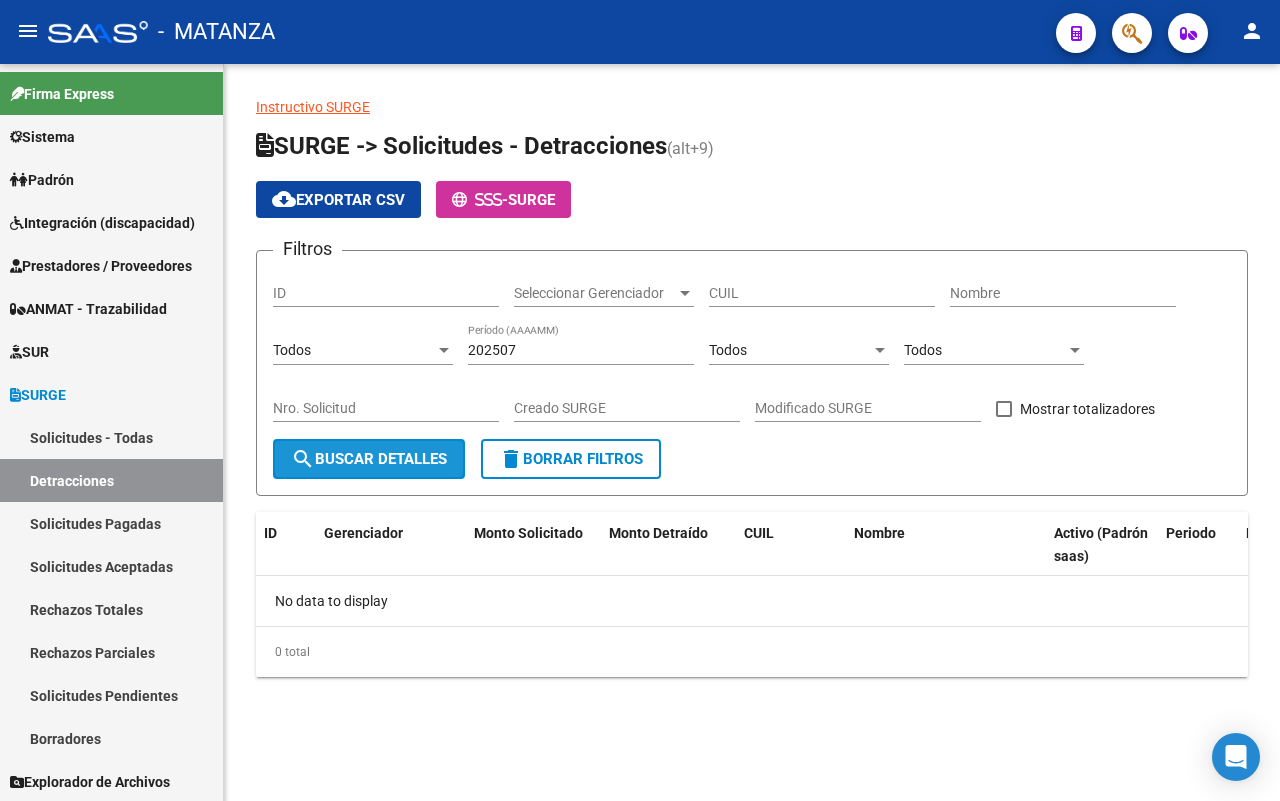 click on "search  Buscar Detalles" 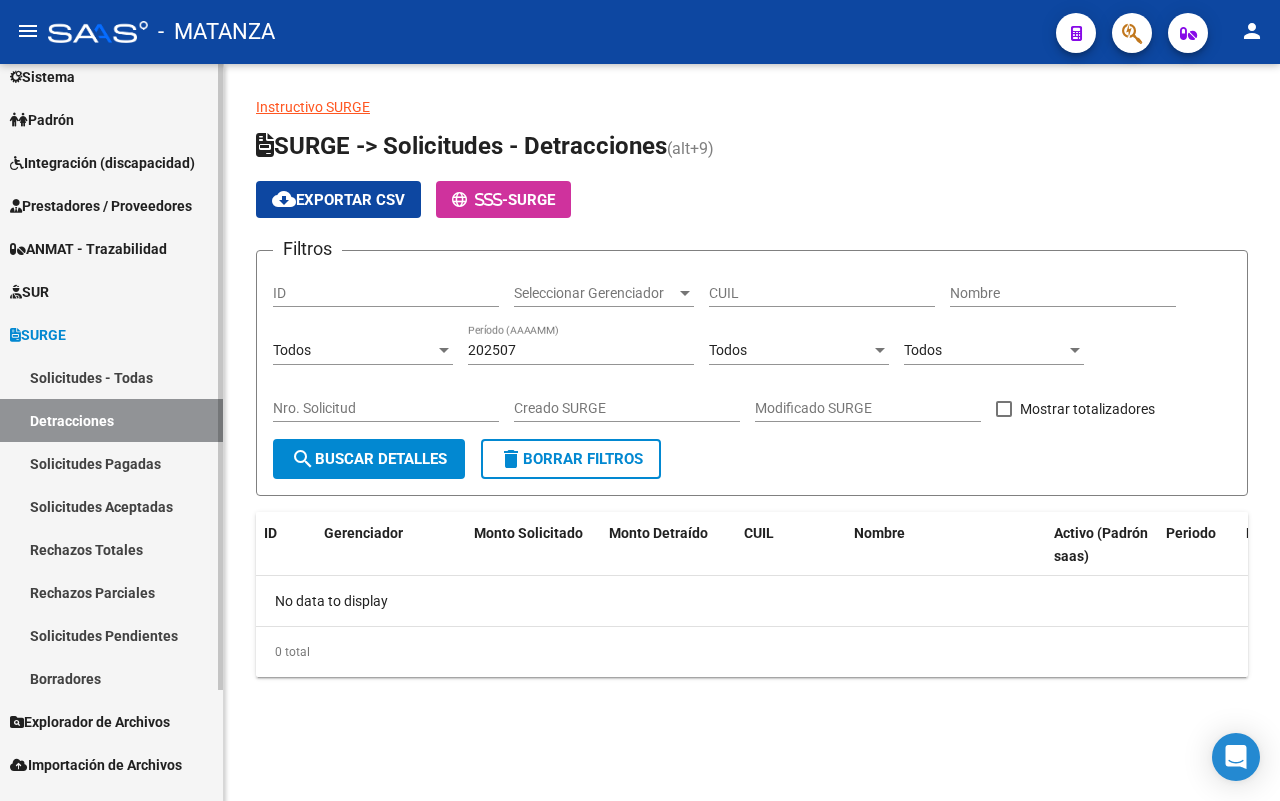 scroll, scrollTop: 130, scrollLeft: 0, axis: vertical 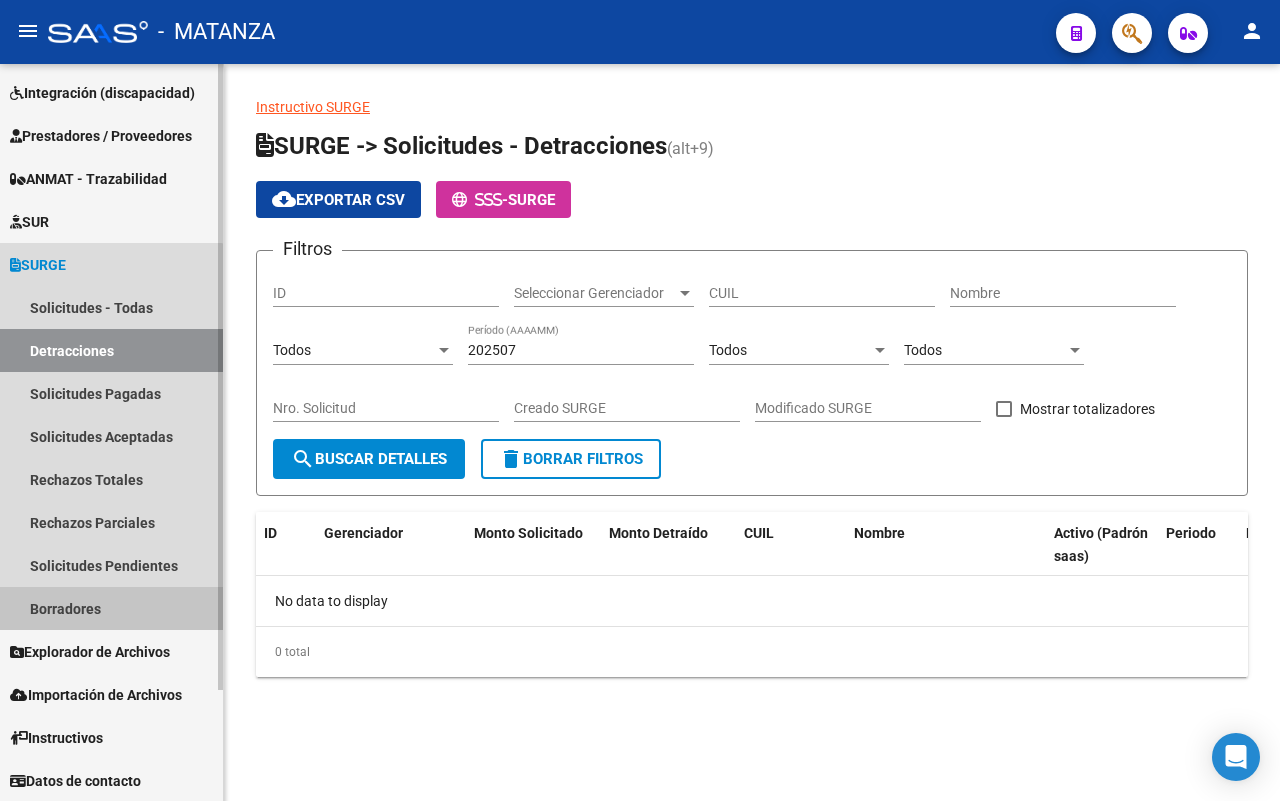 click on "Borradores" at bounding box center [111, 608] 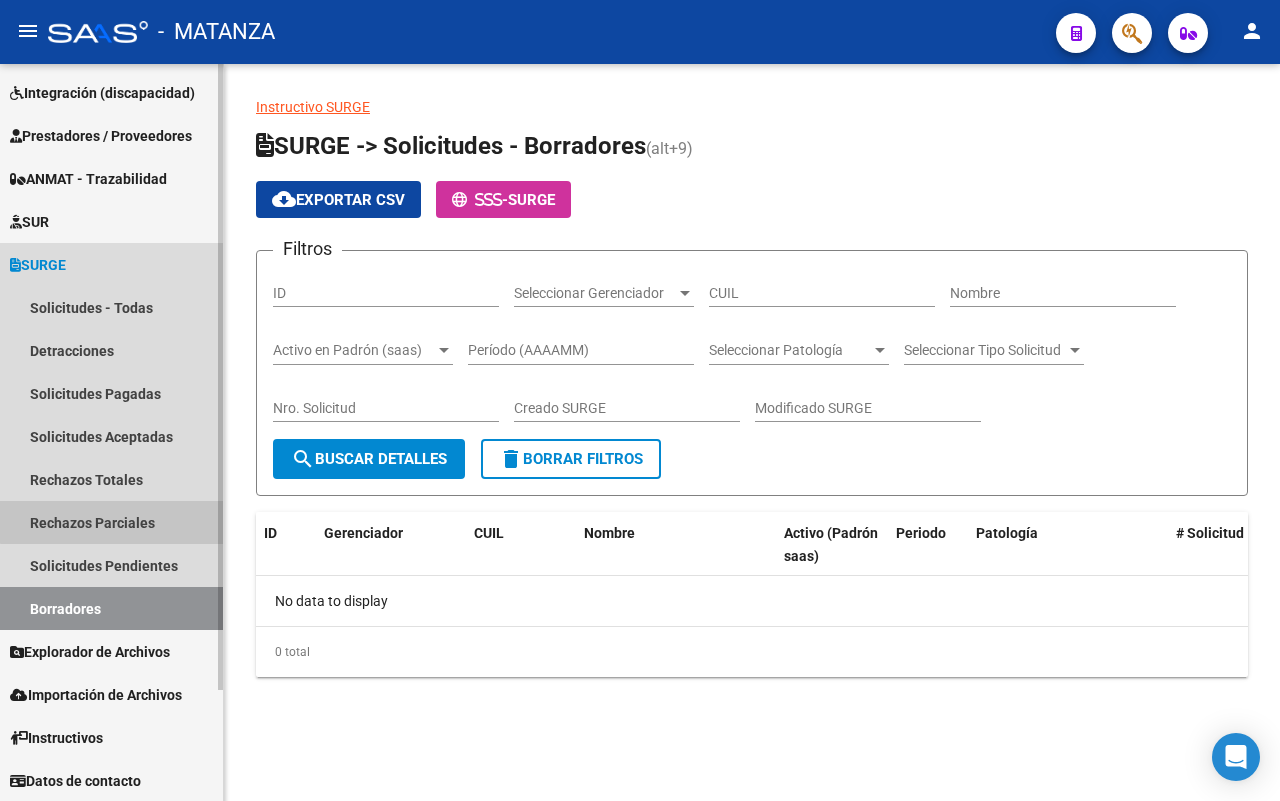 click on "Rechazos Parciales" at bounding box center (111, 522) 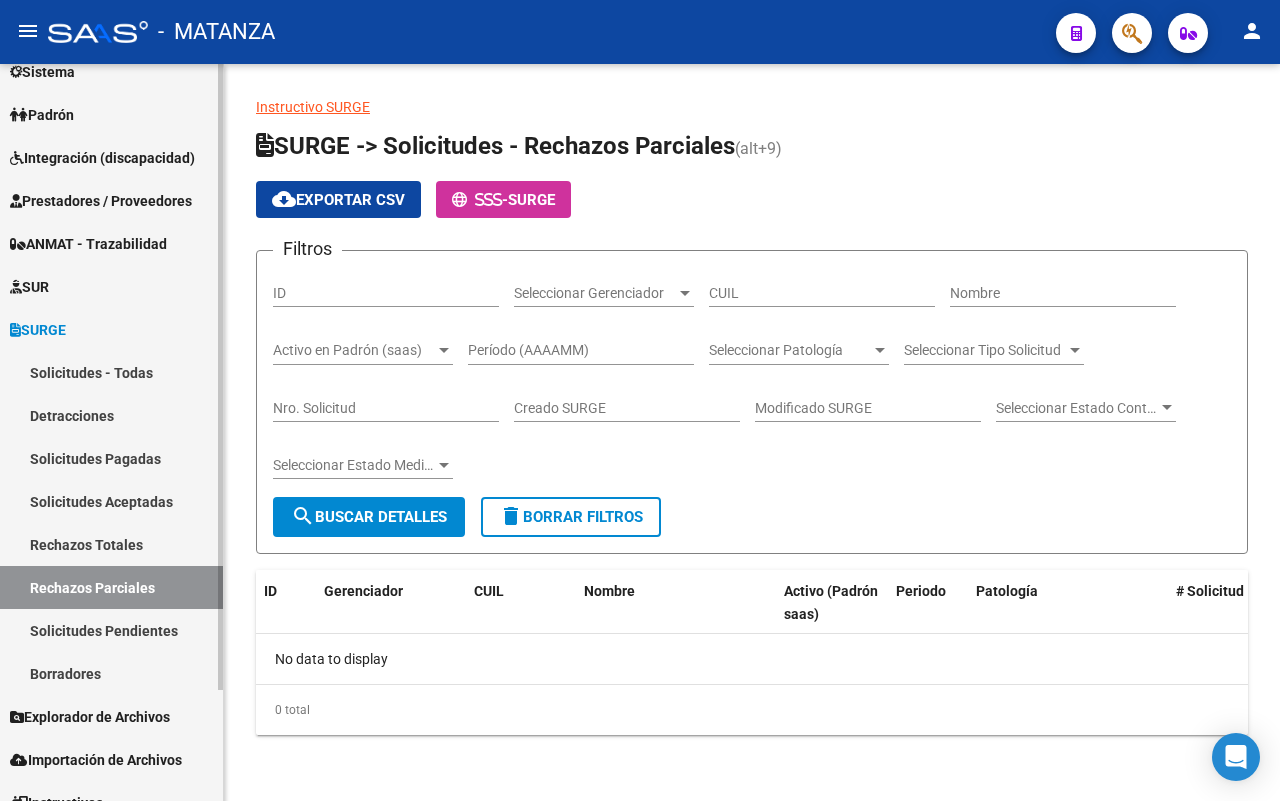 scroll, scrollTop: 130, scrollLeft: 0, axis: vertical 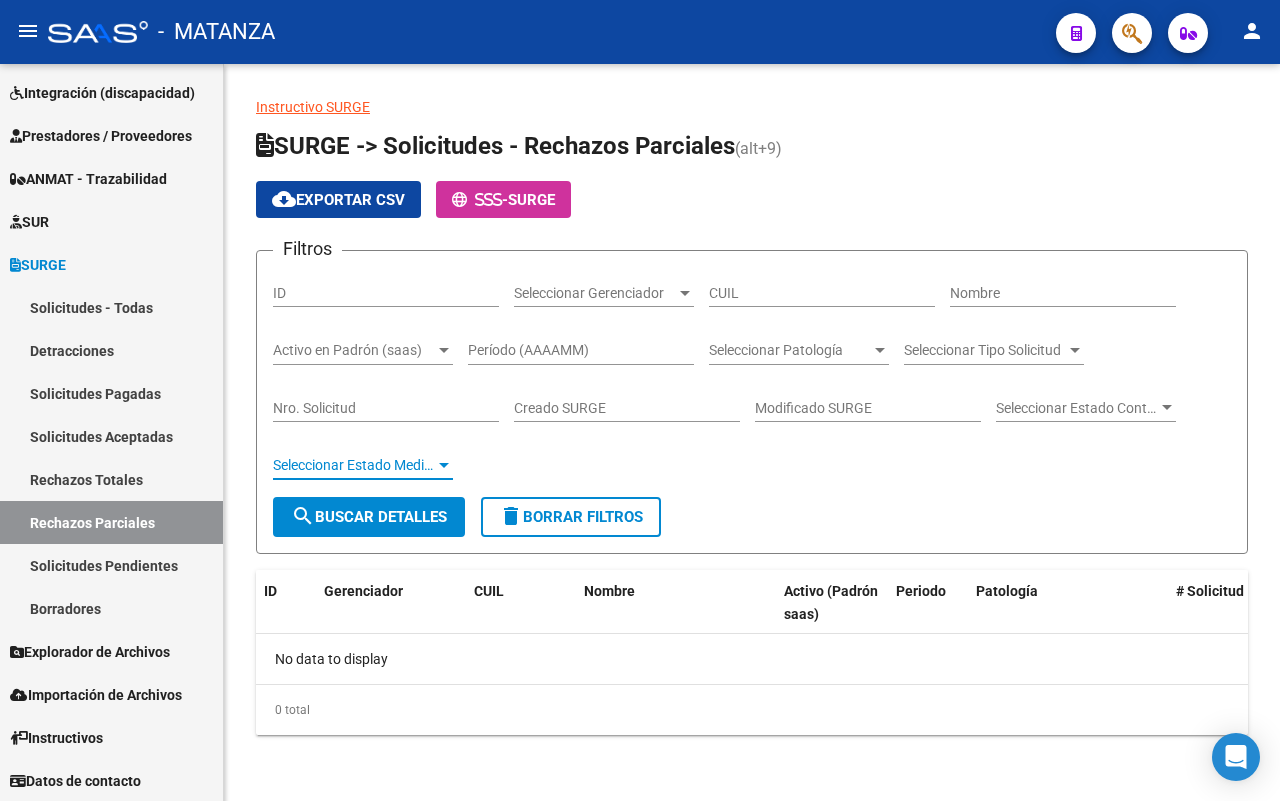click on "Seleccionar Estado Medico" at bounding box center (354, 465) 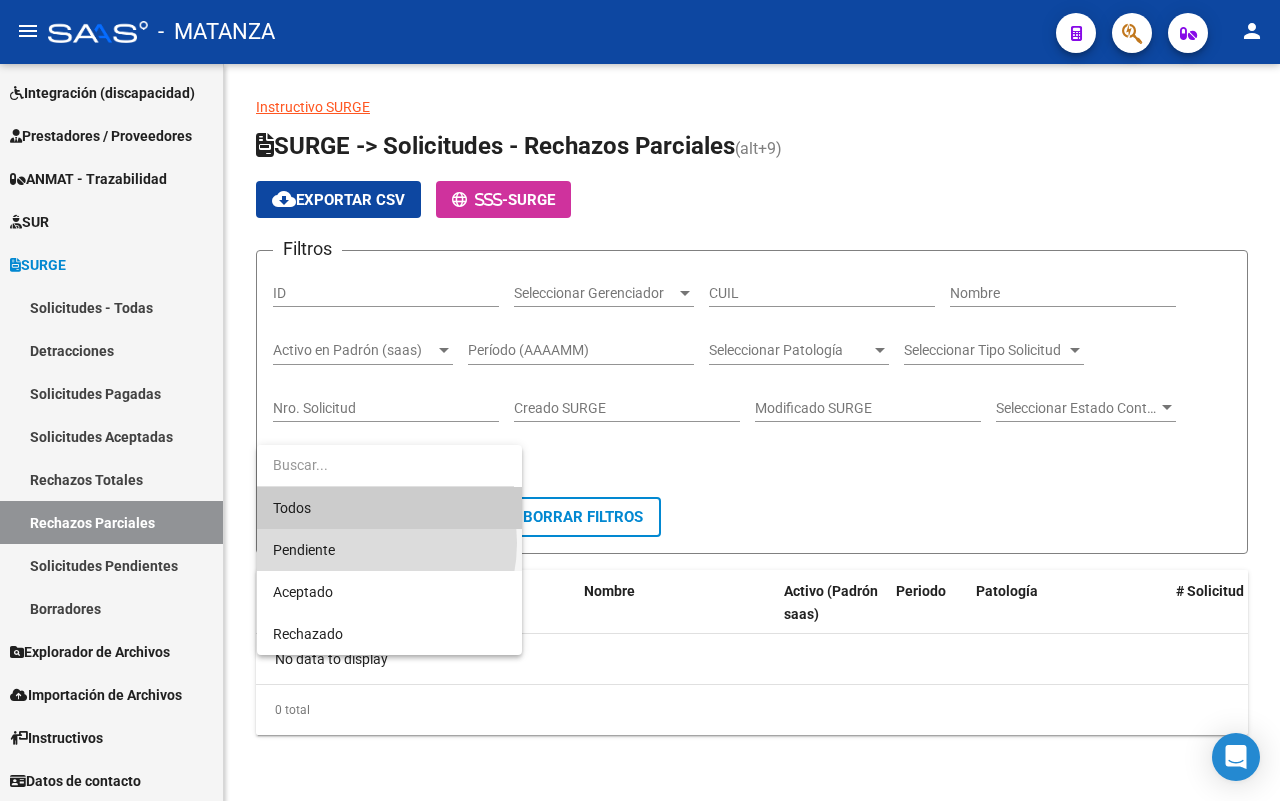 click on "Pendiente" at bounding box center (389, 550) 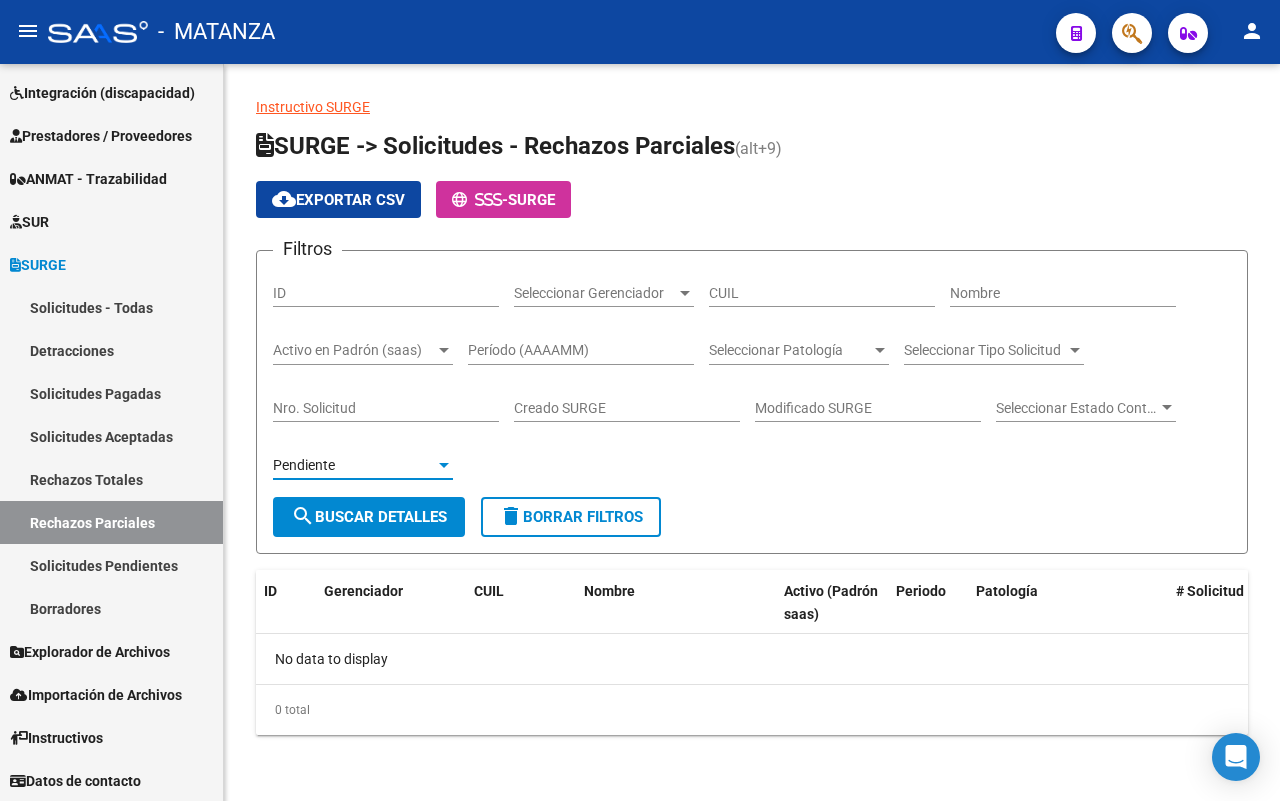 drag, startPoint x: 390, startPoint y: 510, endPoint x: 496, endPoint y: 501, distance: 106.381386 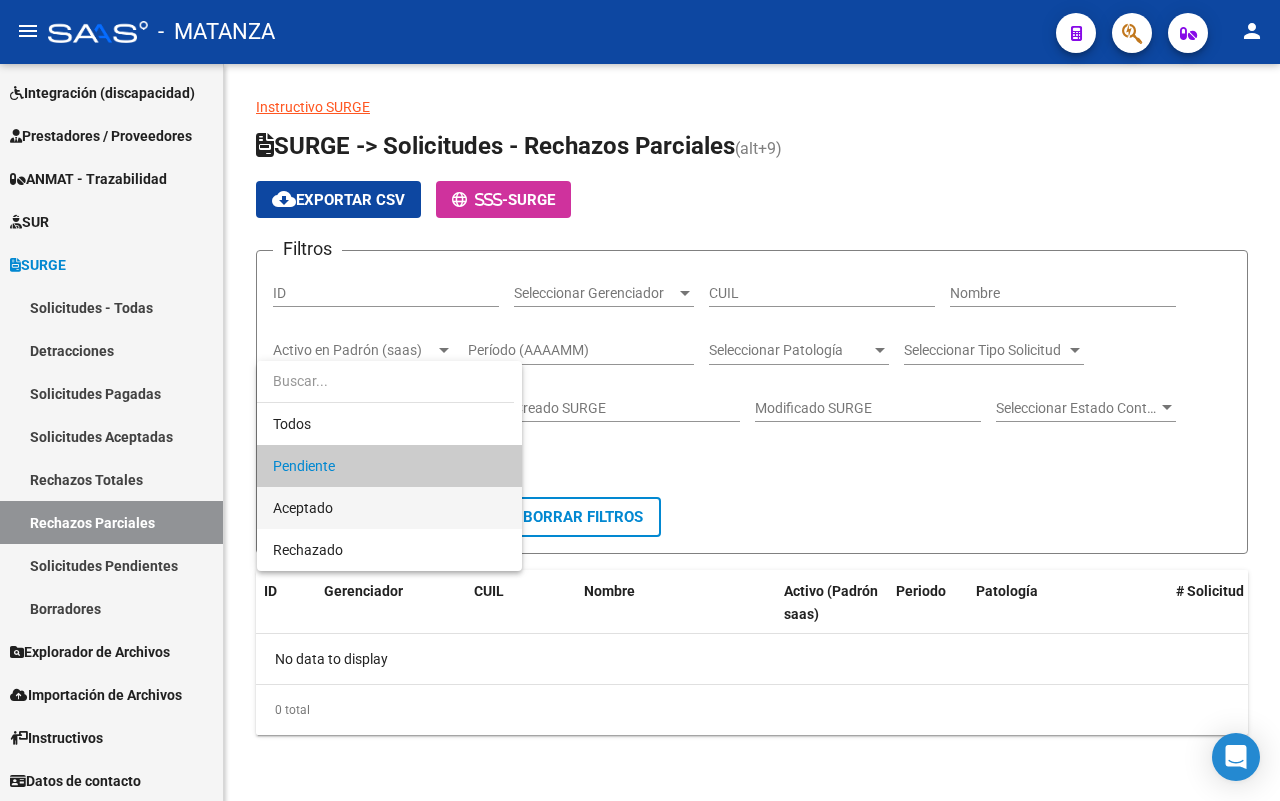 click on "Aceptado" at bounding box center [389, 508] 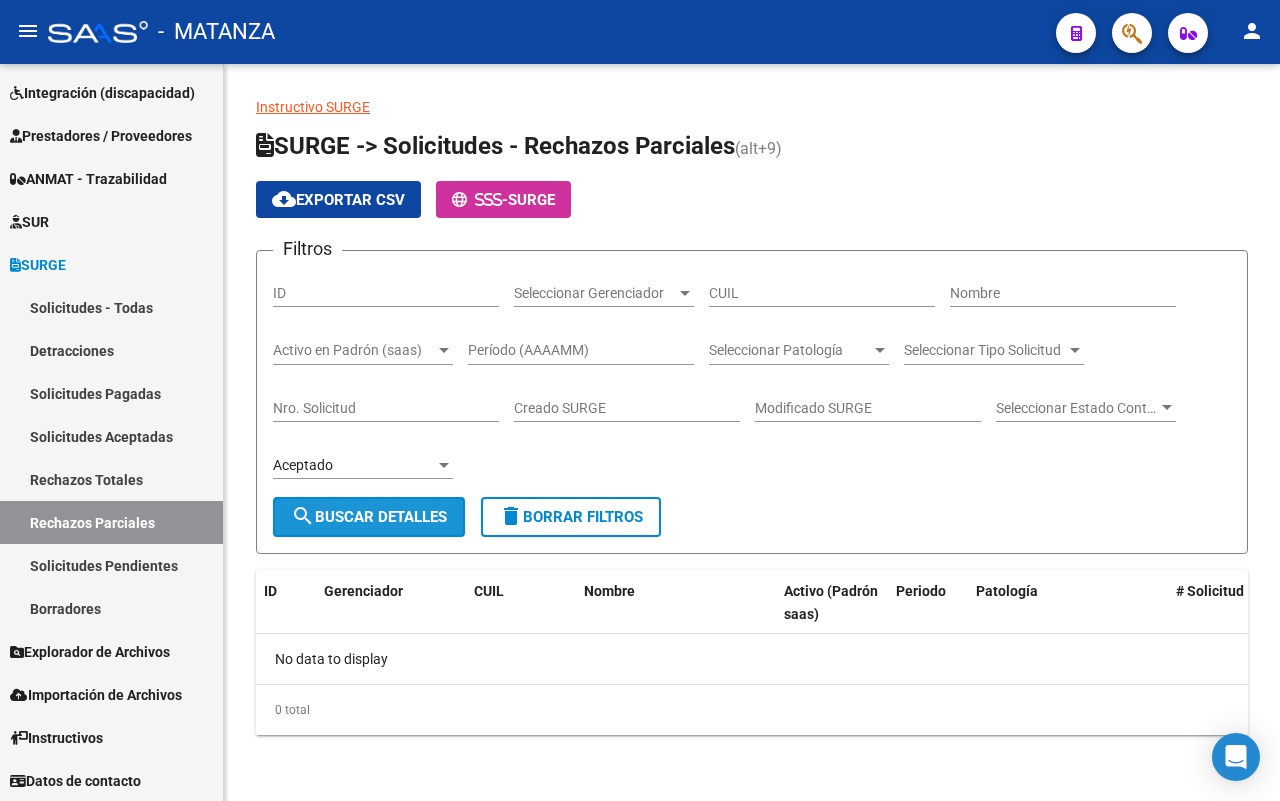 drag, startPoint x: 355, startPoint y: 515, endPoint x: 558, endPoint y: 487, distance: 204.92194 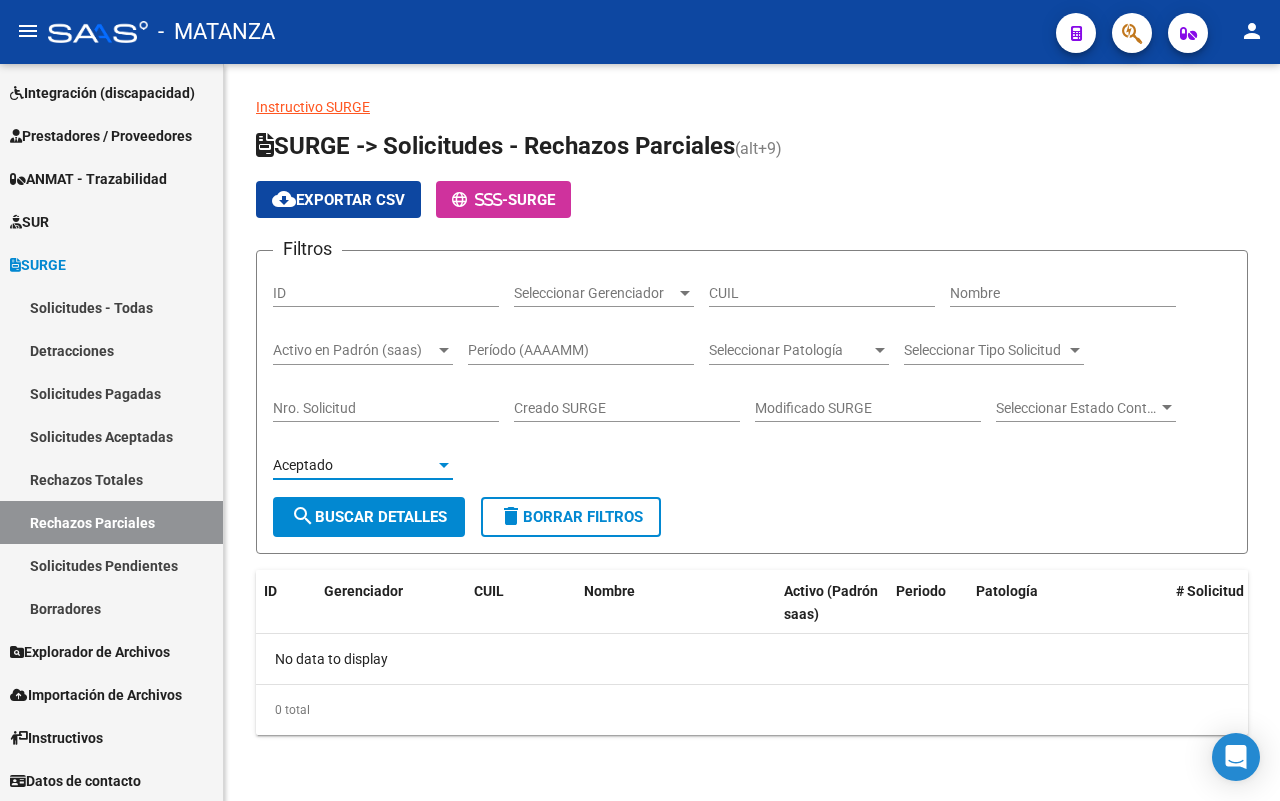 click on "Aceptado" at bounding box center [354, 465] 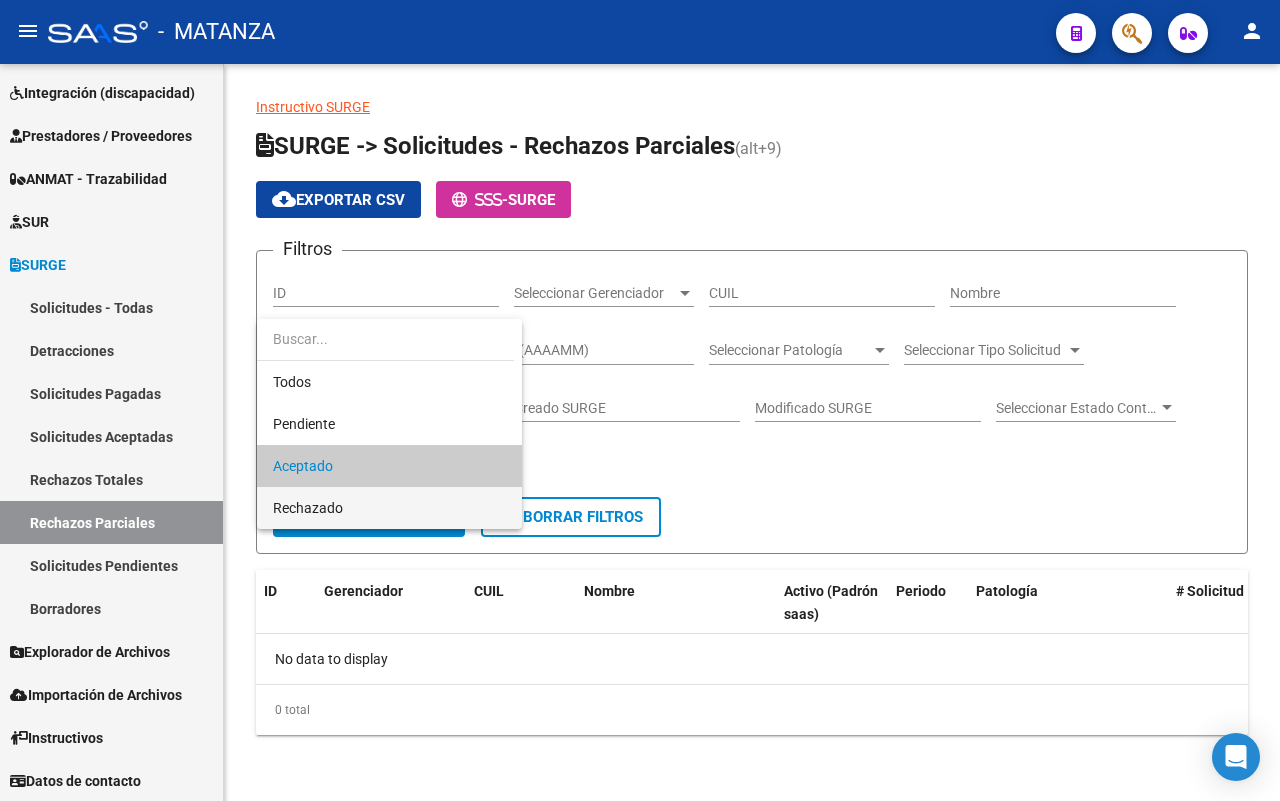 click on "Rechazado" at bounding box center [389, 508] 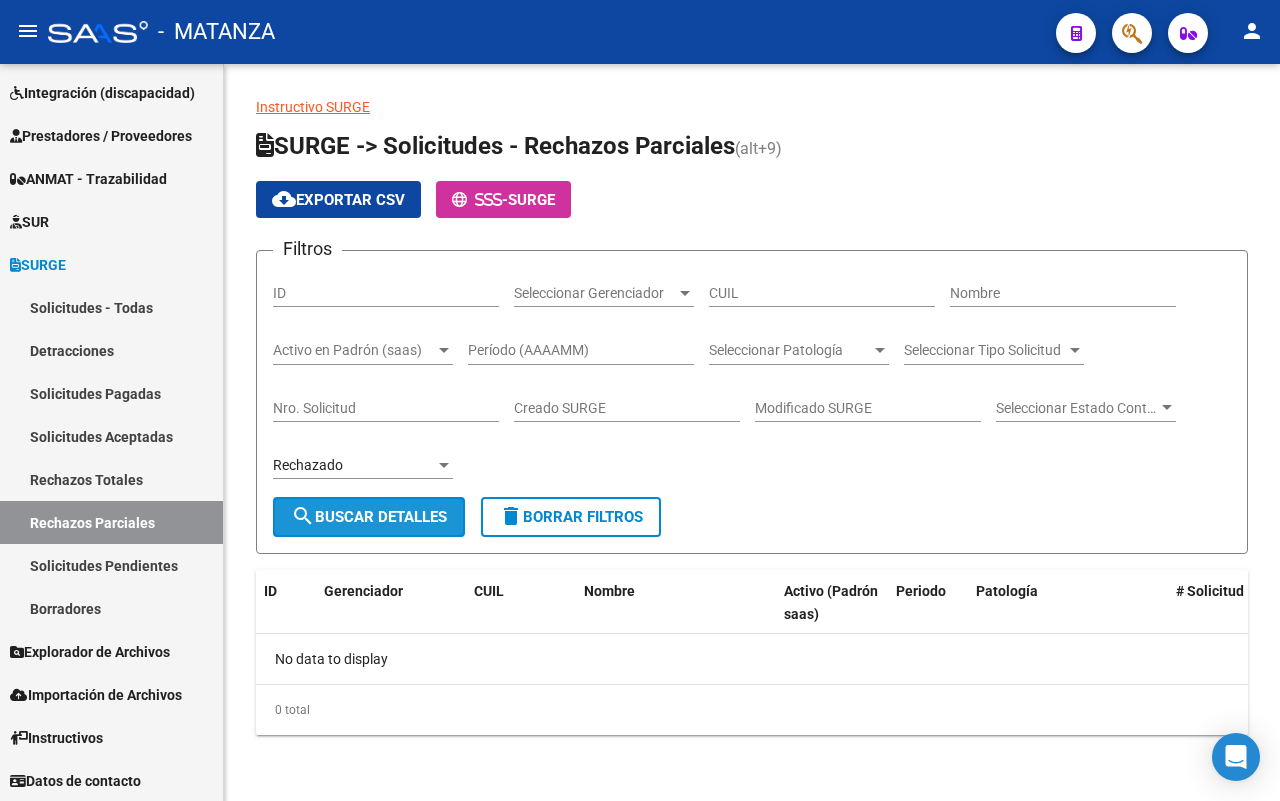 click on "search  Buscar Detalles" 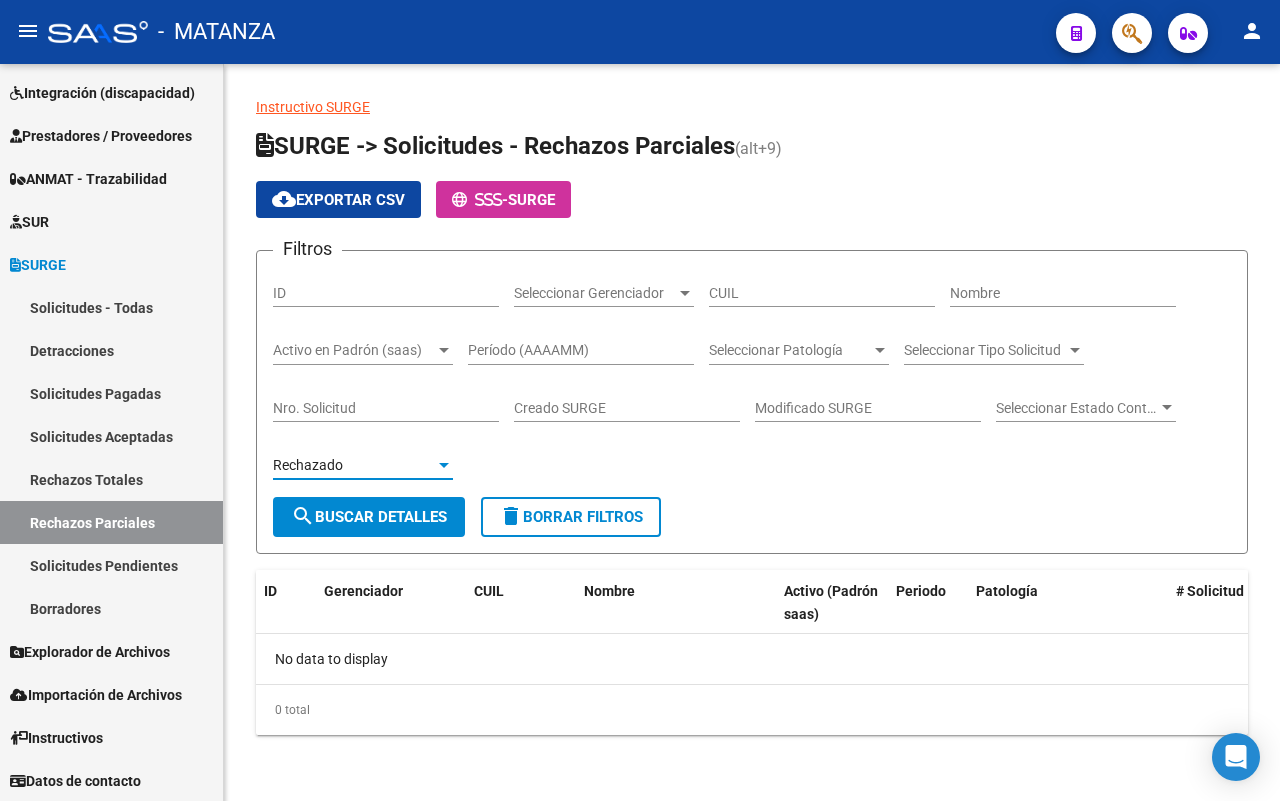 click on "Rechazado" at bounding box center [354, 465] 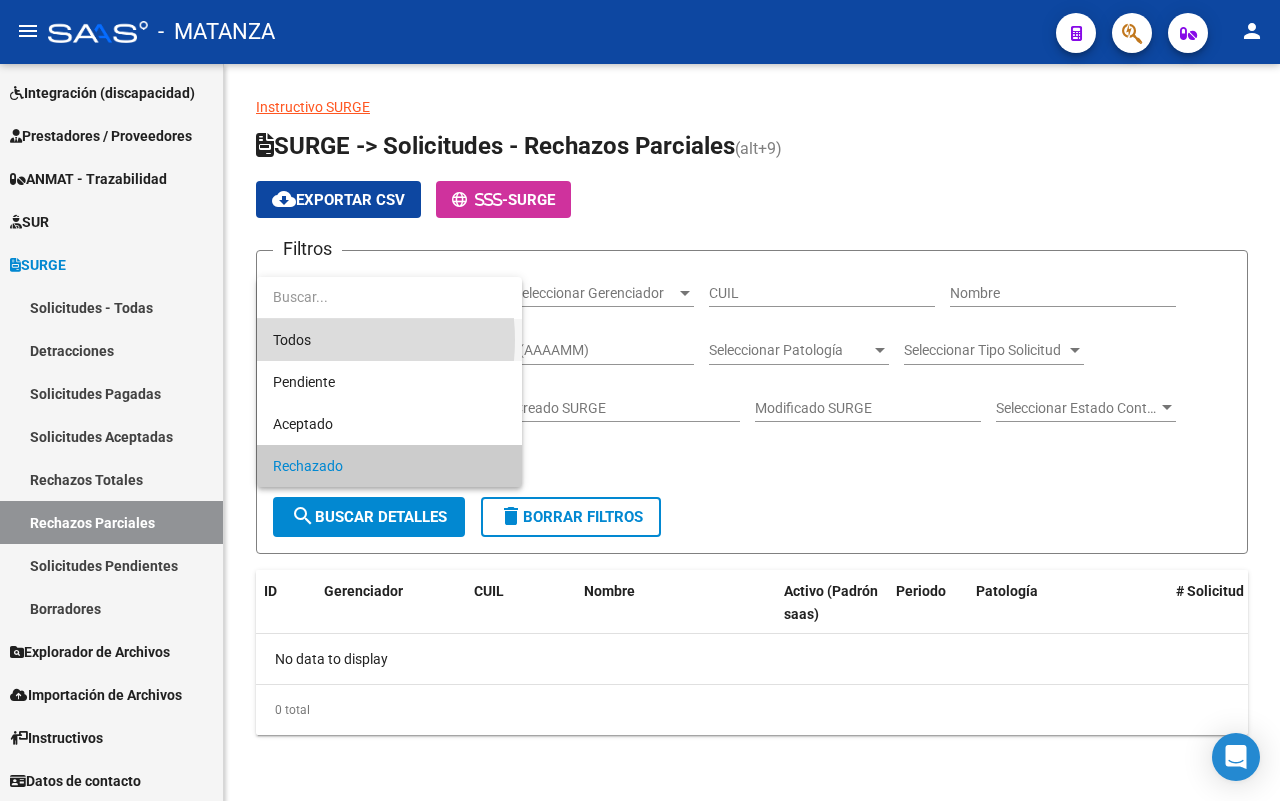 click on "Todos" at bounding box center (389, 340) 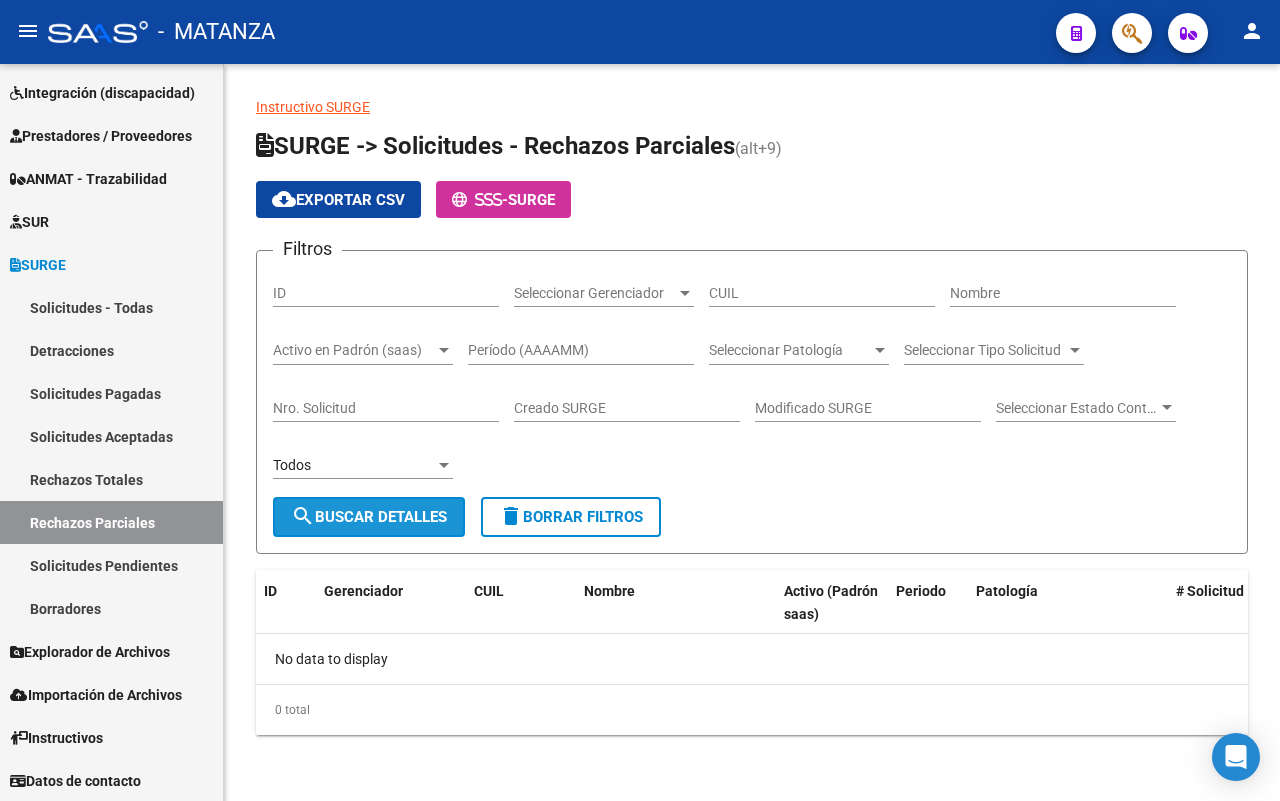 drag, startPoint x: 346, startPoint y: 517, endPoint x: 686, endPoint y: 431, distance: 350.70786 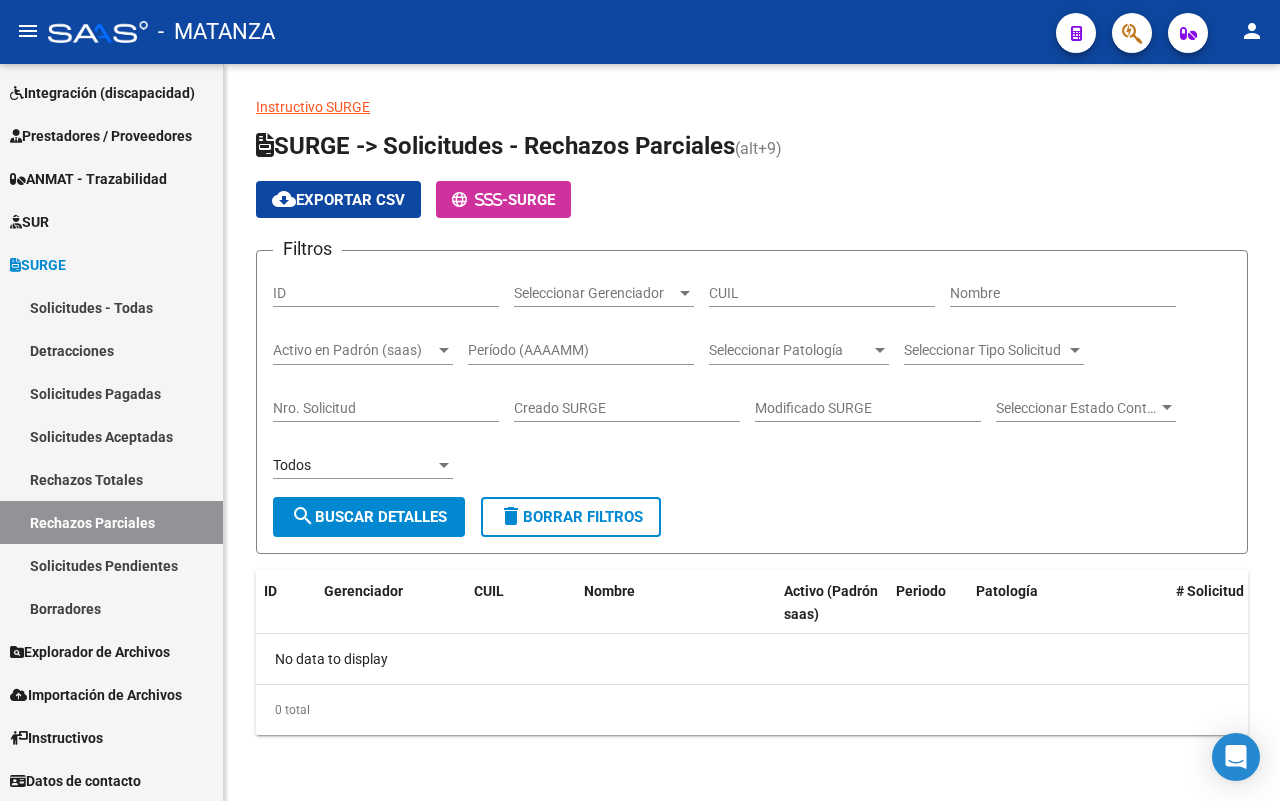 click on "Seleccionar Tipo Solicitud Seleccionar Tipo Solicitud" 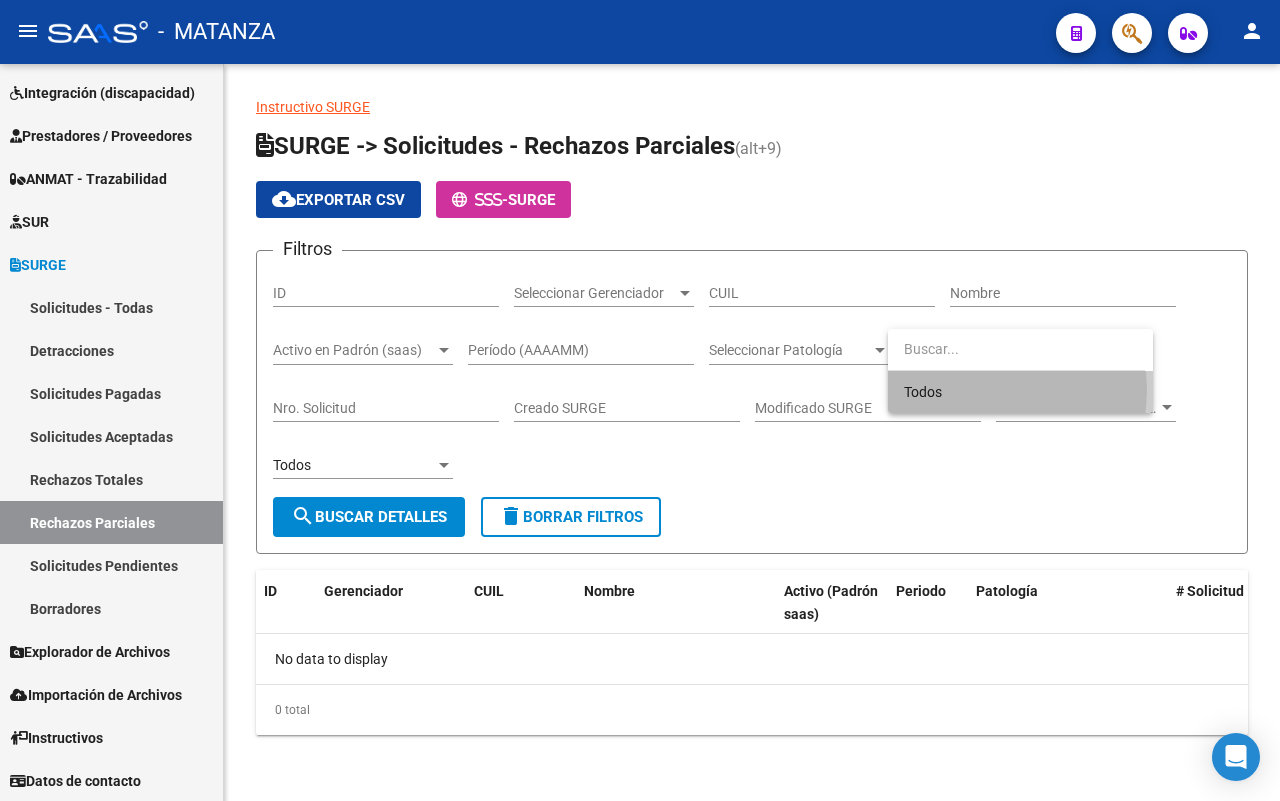 click on "Todos" at bounding box center (1020, 392) 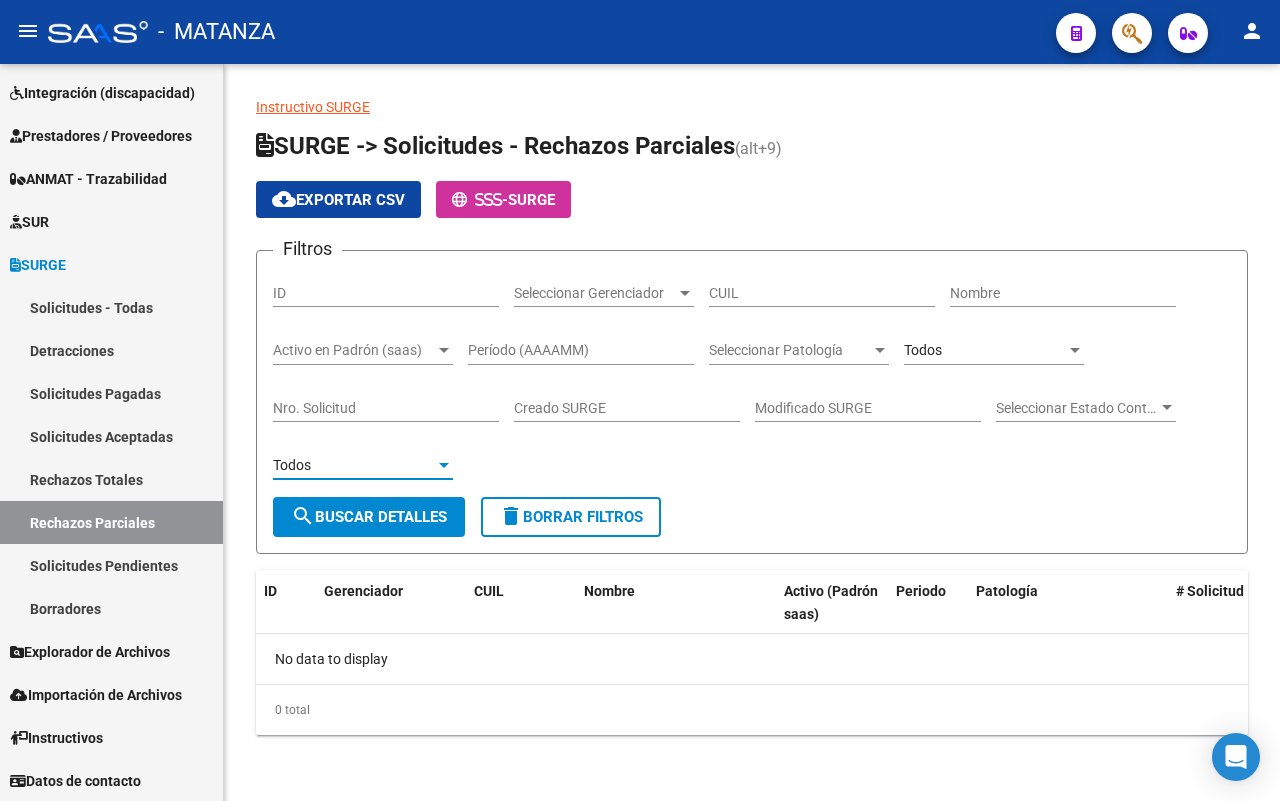 click on "Todos" at bounding box center (354, 465) 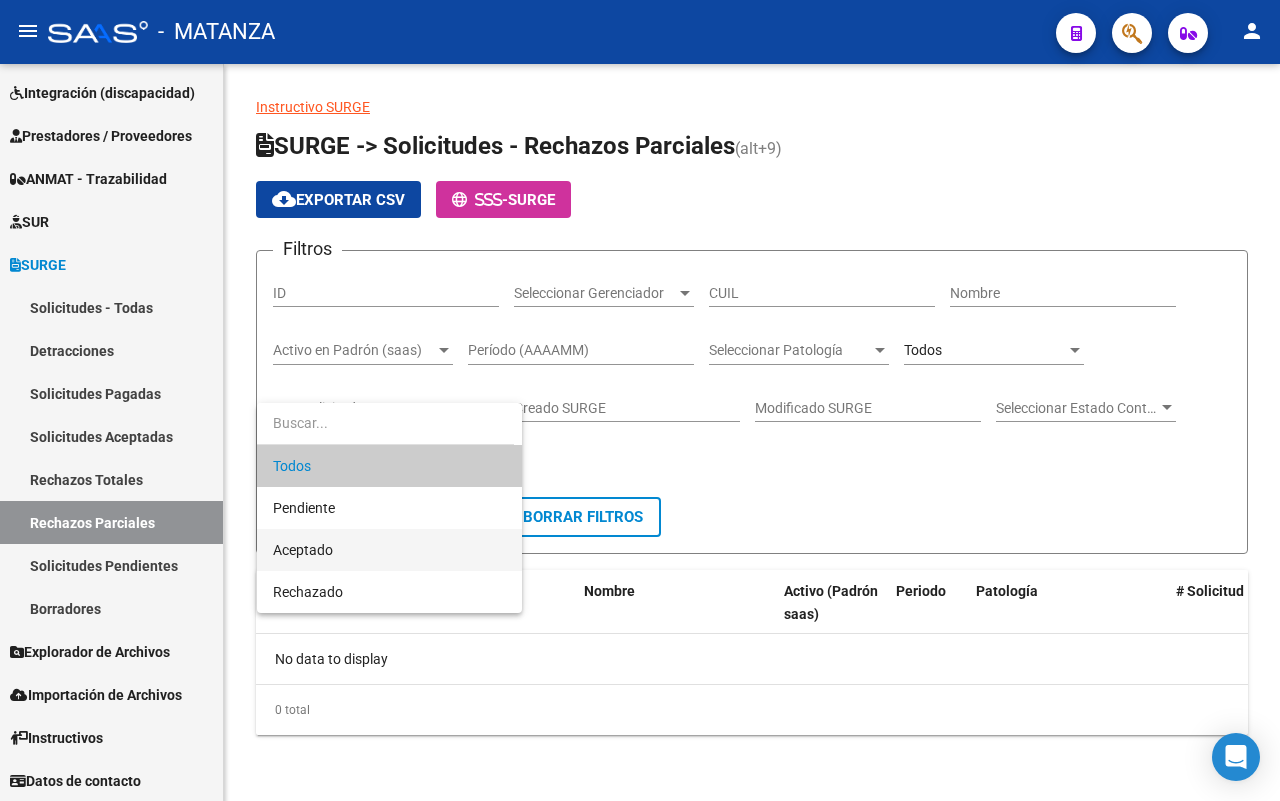 click on "Aceptado" at bounding box center [389, 550] 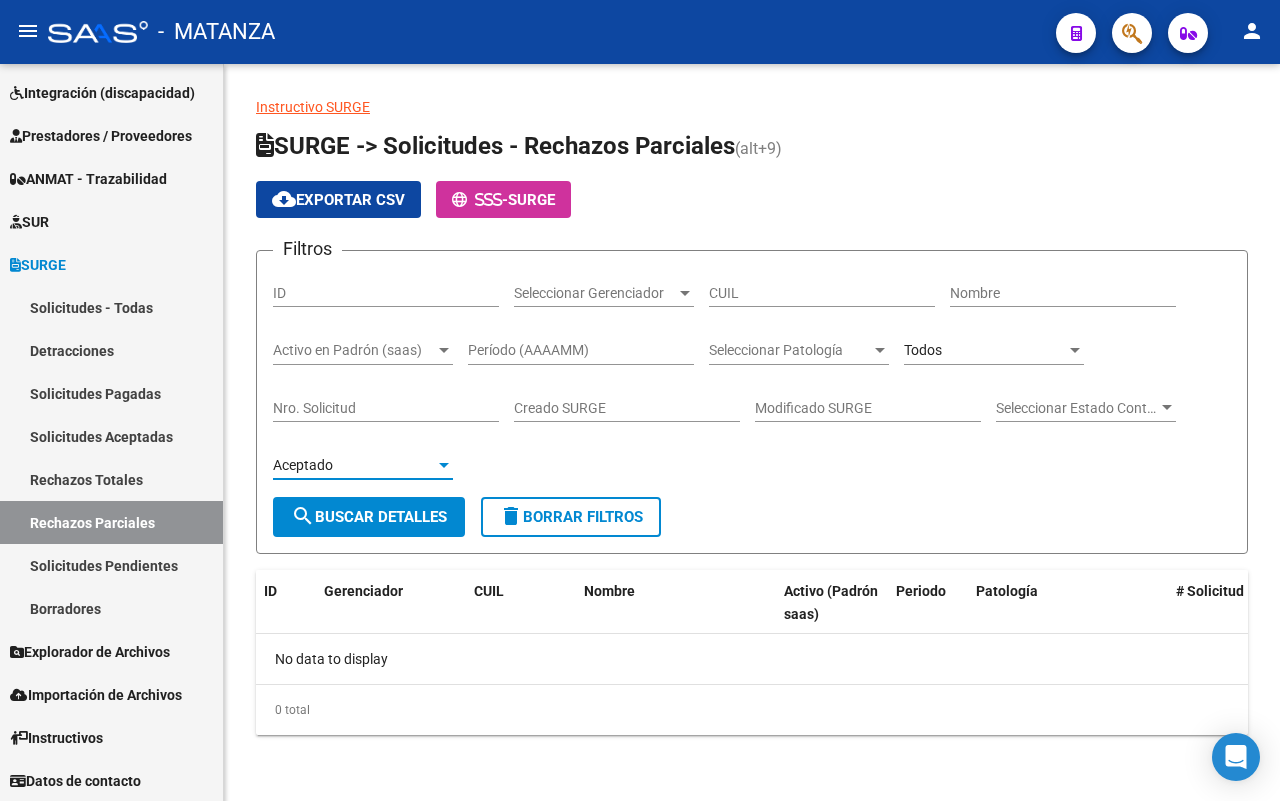 drag, startPoint x: 358, startPoint y: 503, endPoint x: 550, endPoint y: 501, distance: 192.01042 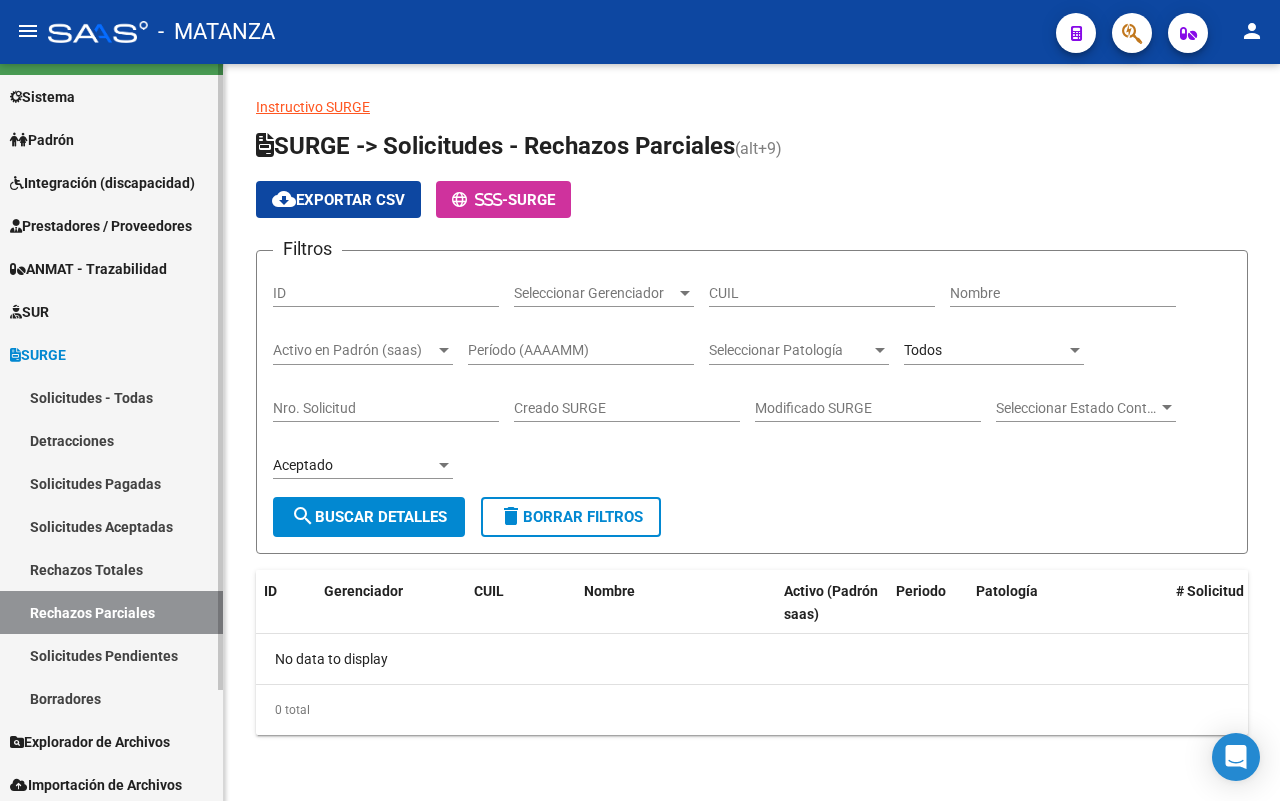 scroll, scrollTop: 0, scrollLeft: 0, axis: both 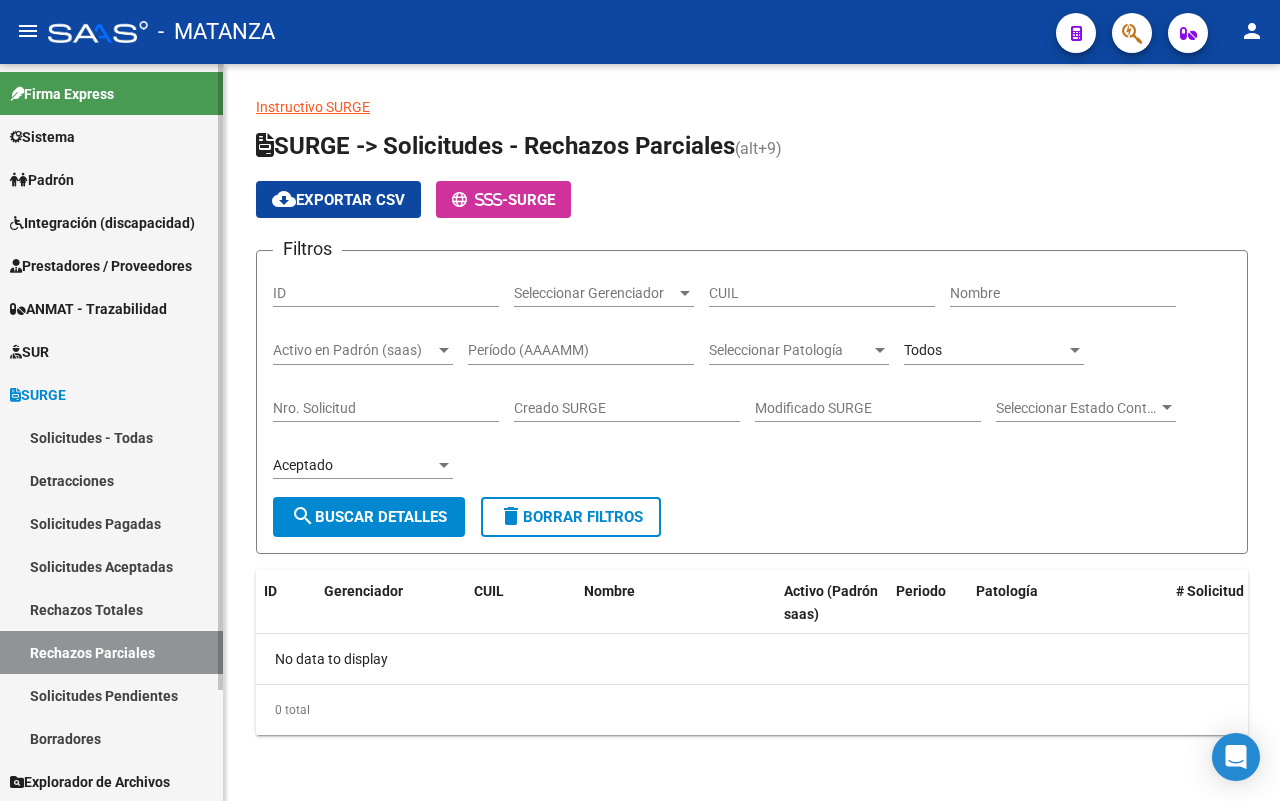click on "Solicitudes - Todas" at bounding box center [111, 437] 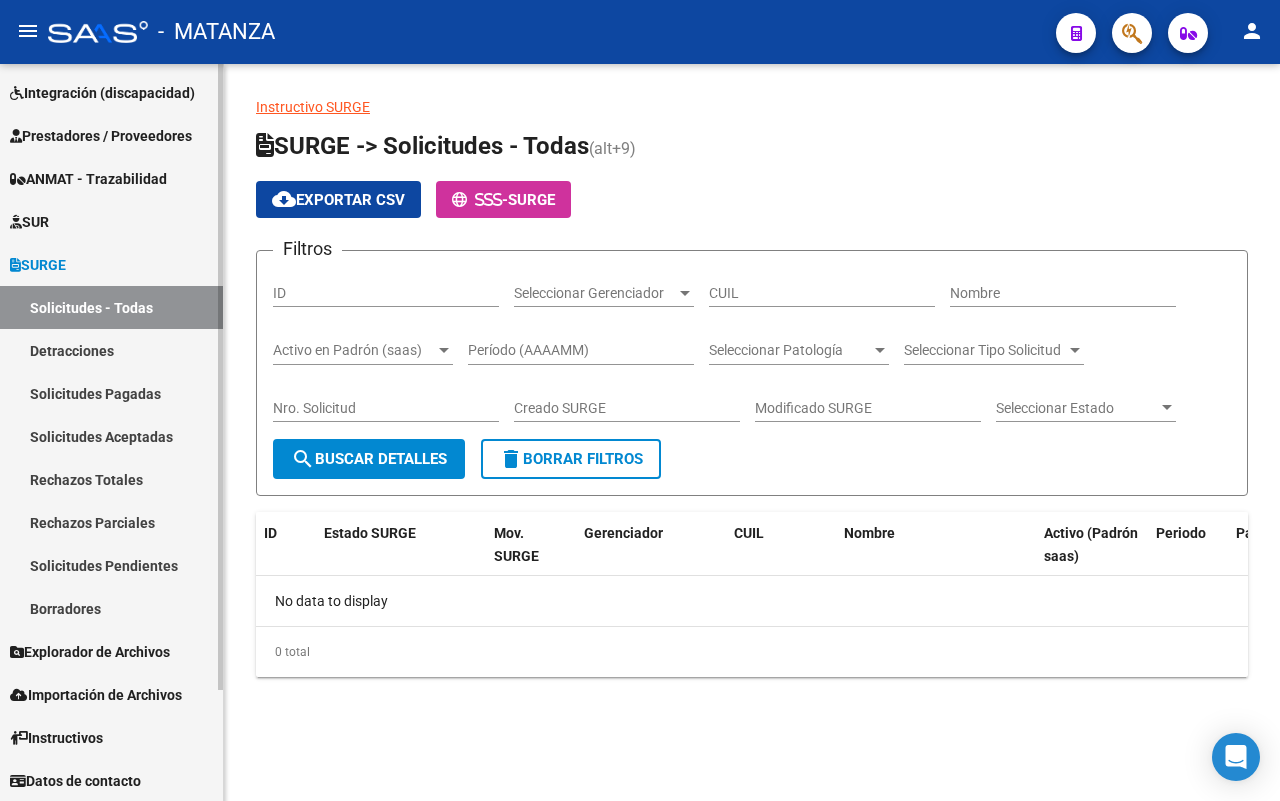 scroll, scrollTop: 0, scrollLeft: 0, axis: both 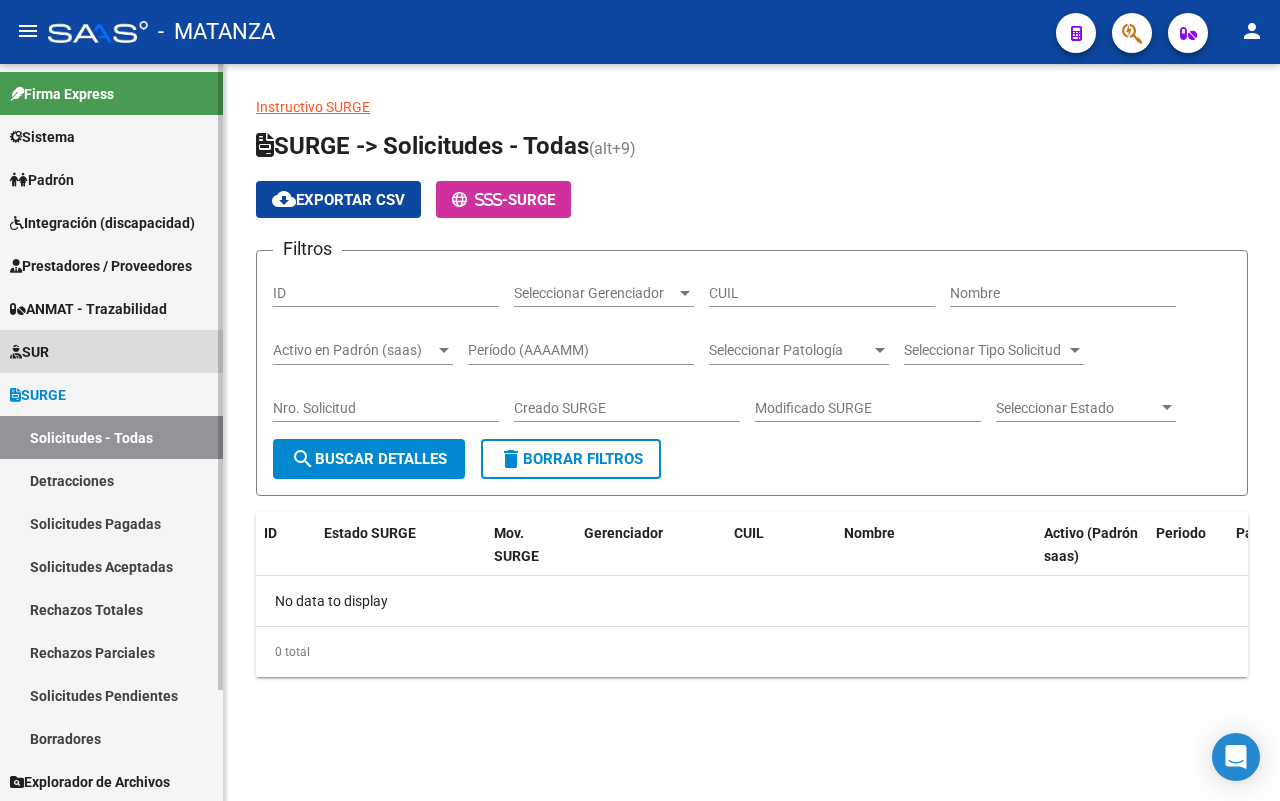 click on "SUR" at bounding box center (111, 351) 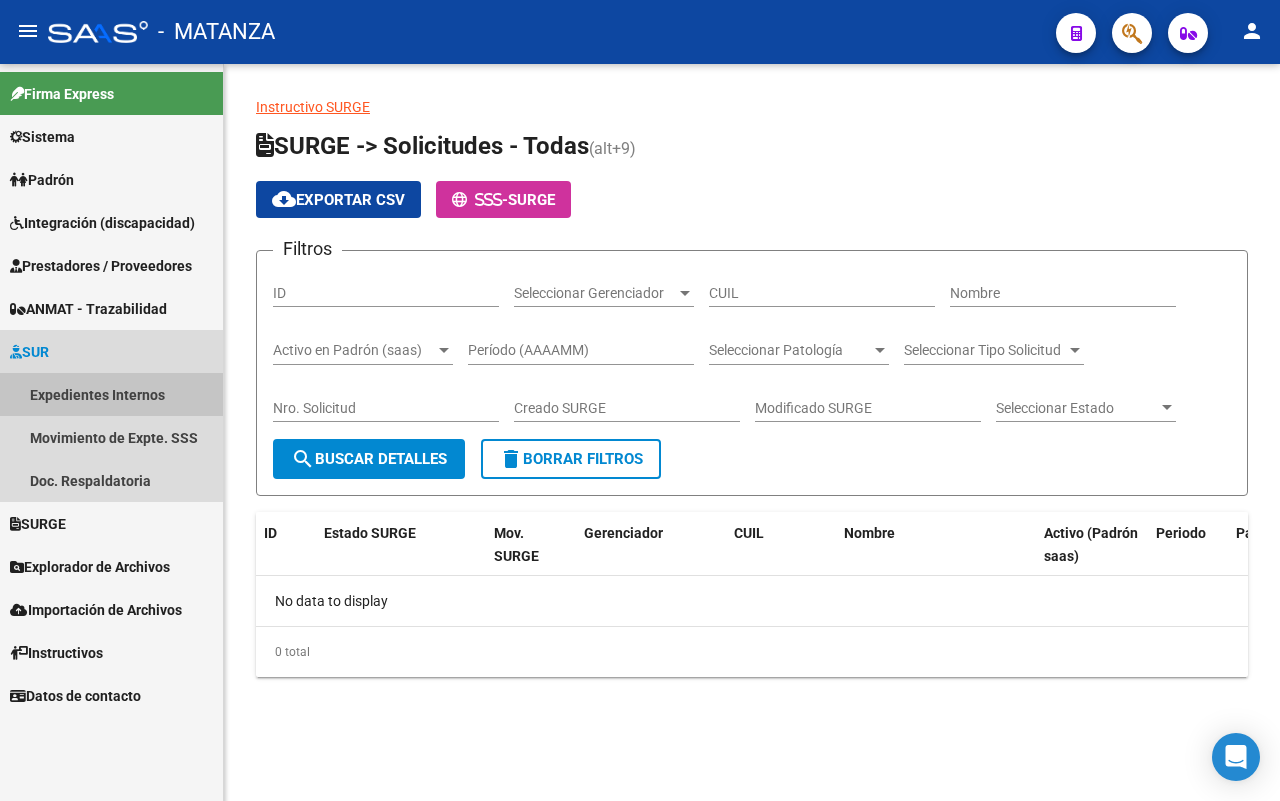 drag, startPoint x: 138, startPoint y: 393, endPoint x: 607, endPoint y: 475, distance: 476.11447 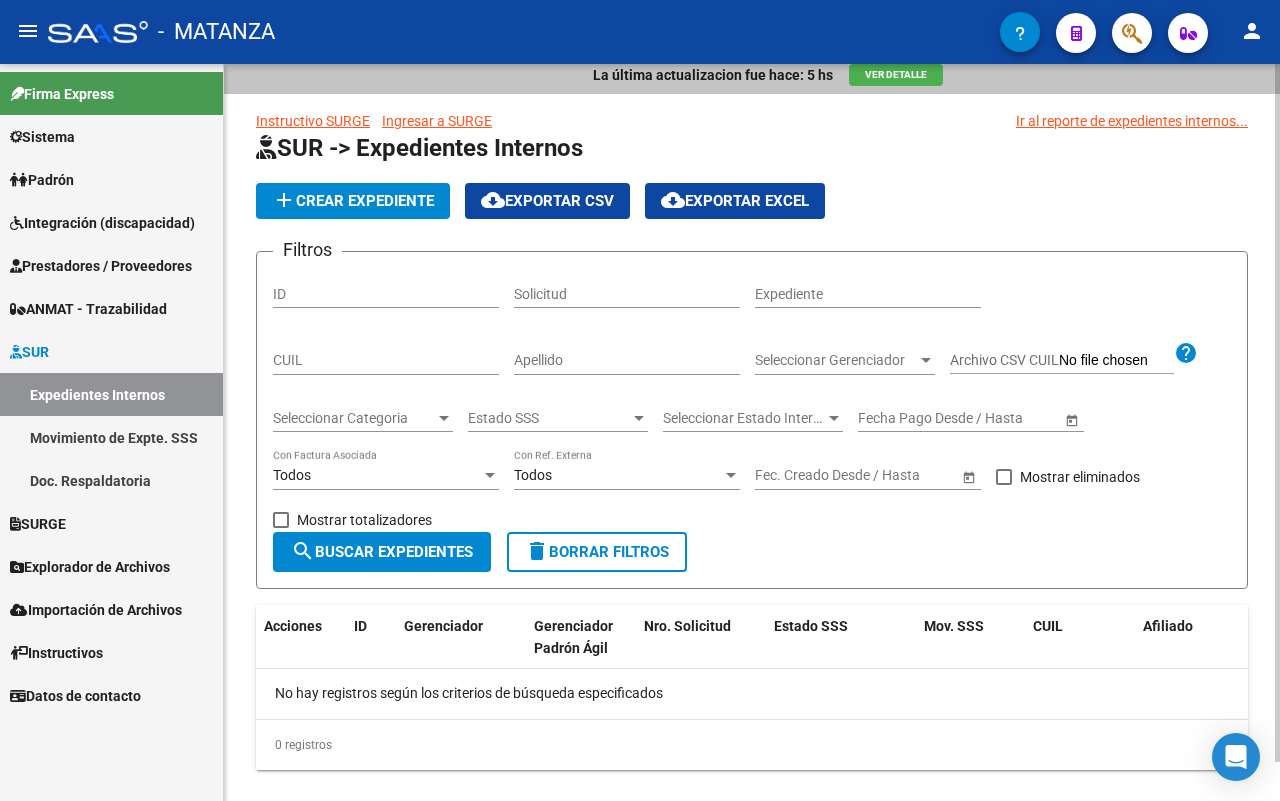 scroll, scrollTop: 0, scrollLeft: 0, axis: both 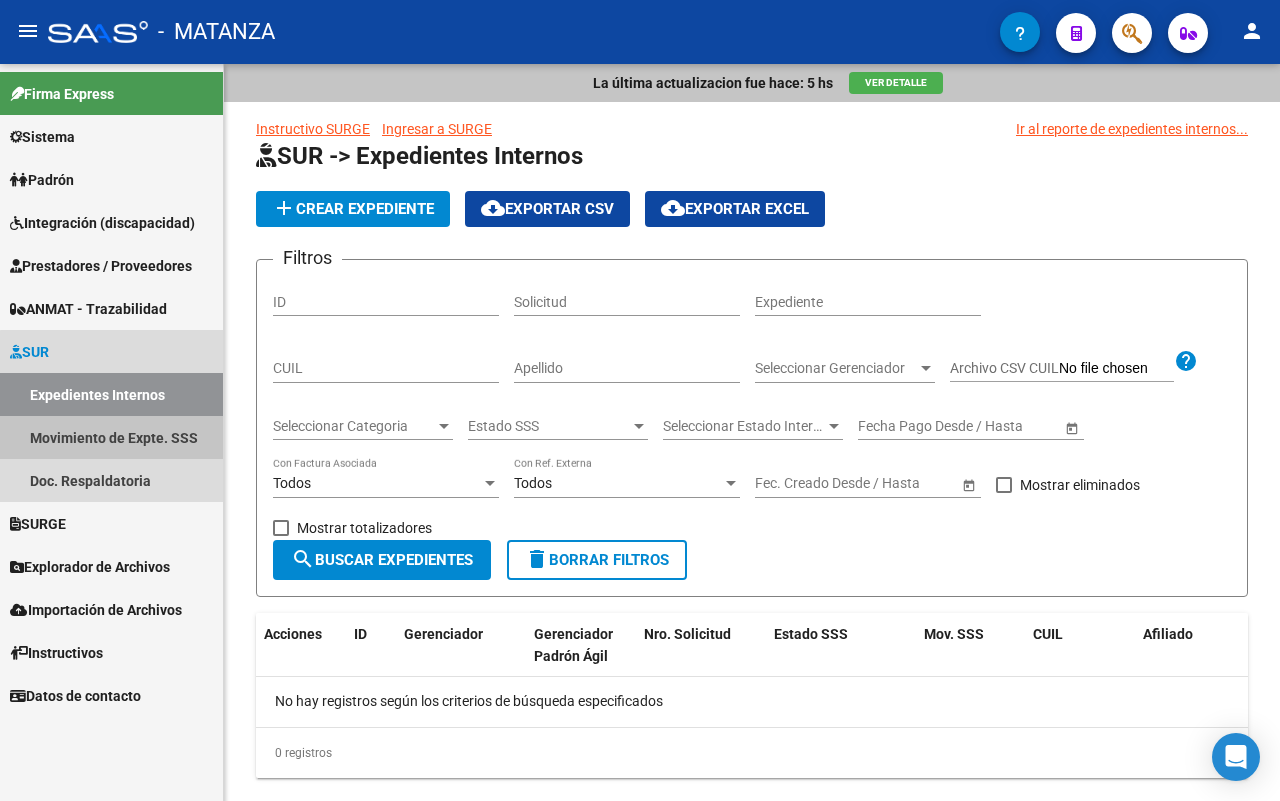 click on "Movimiento de Expte. SSS" at bounding box center (111, 437) 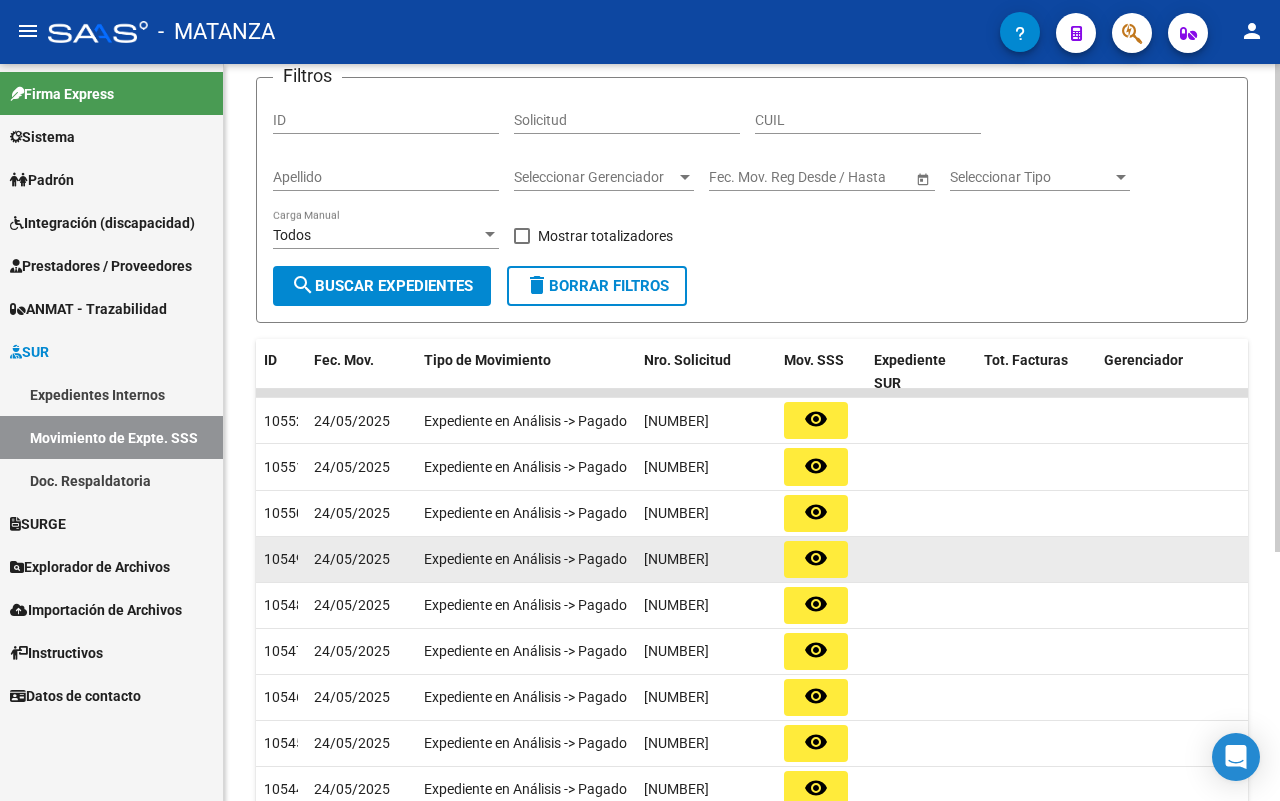 scroll, scrollTop: 126, scrollLeft: 0, axis: vertical 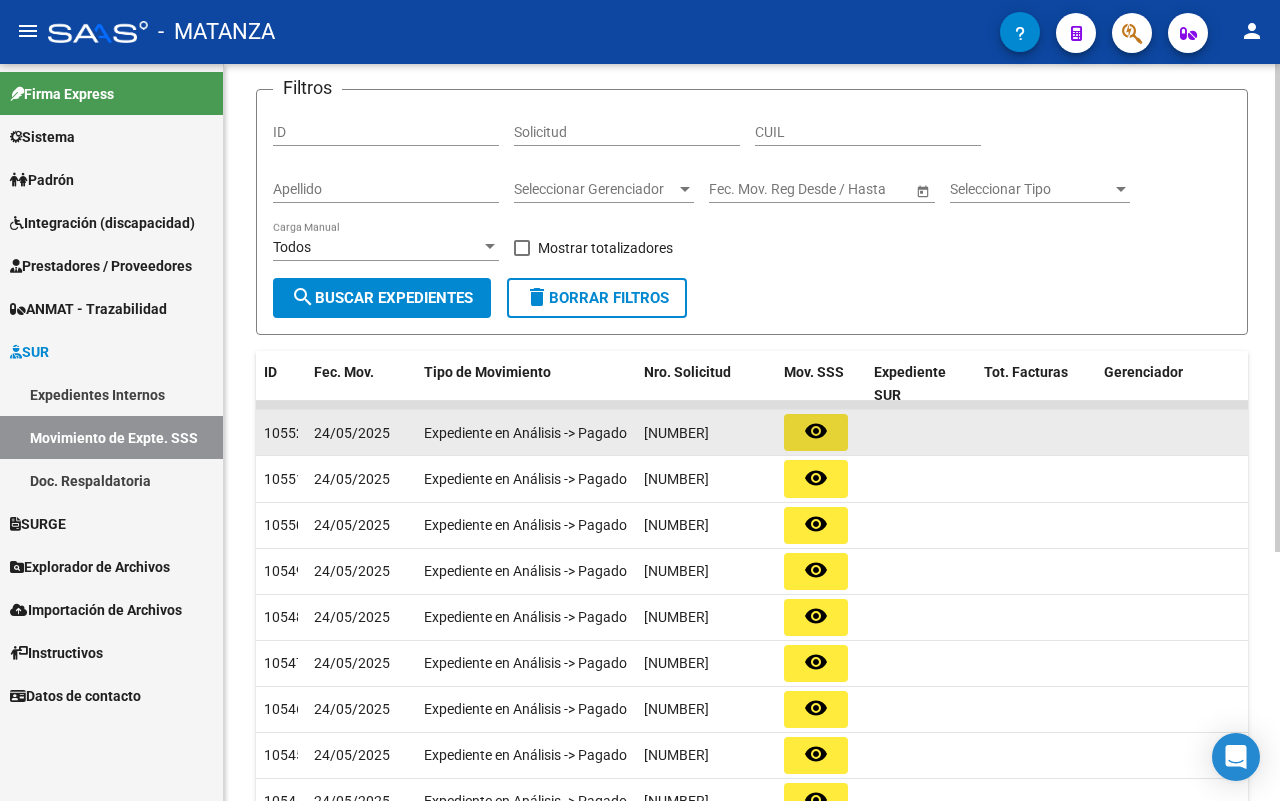 click on "remove_red_eye" 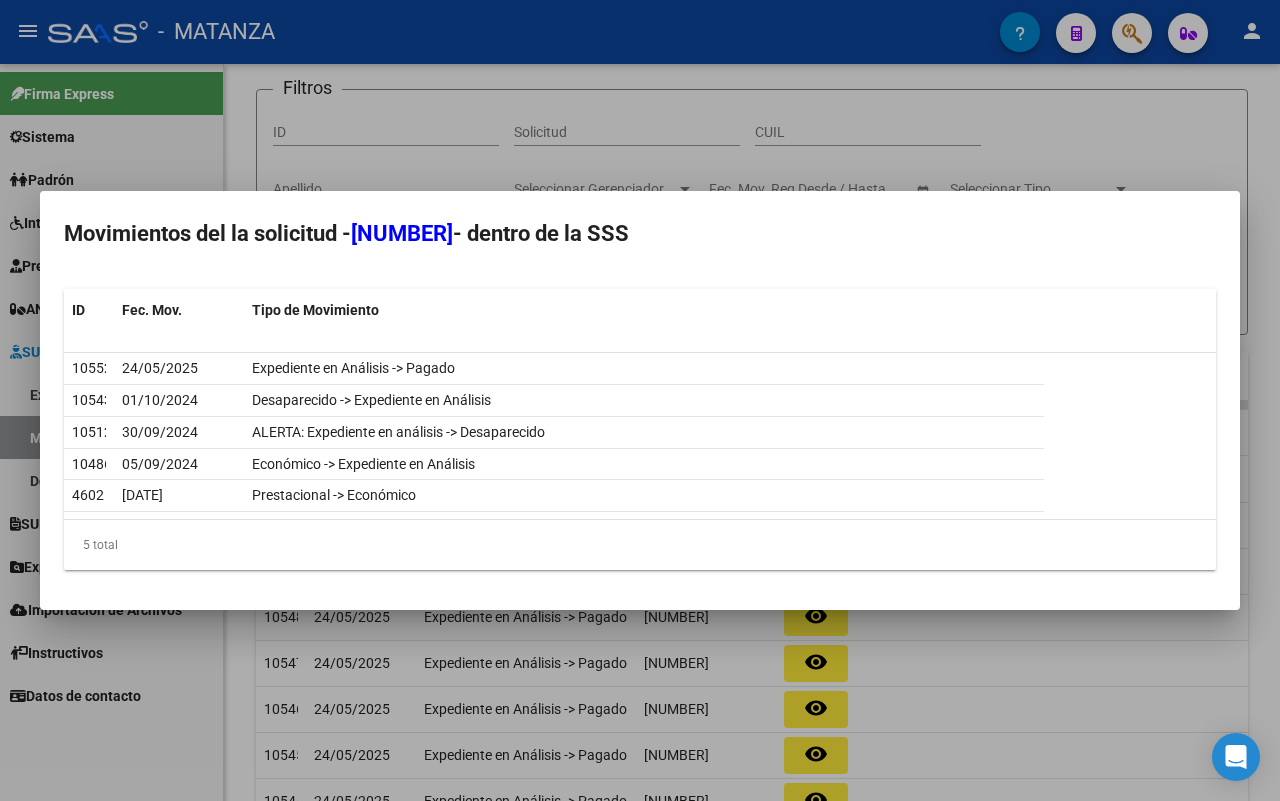 click at bounding box center (640, 400) 